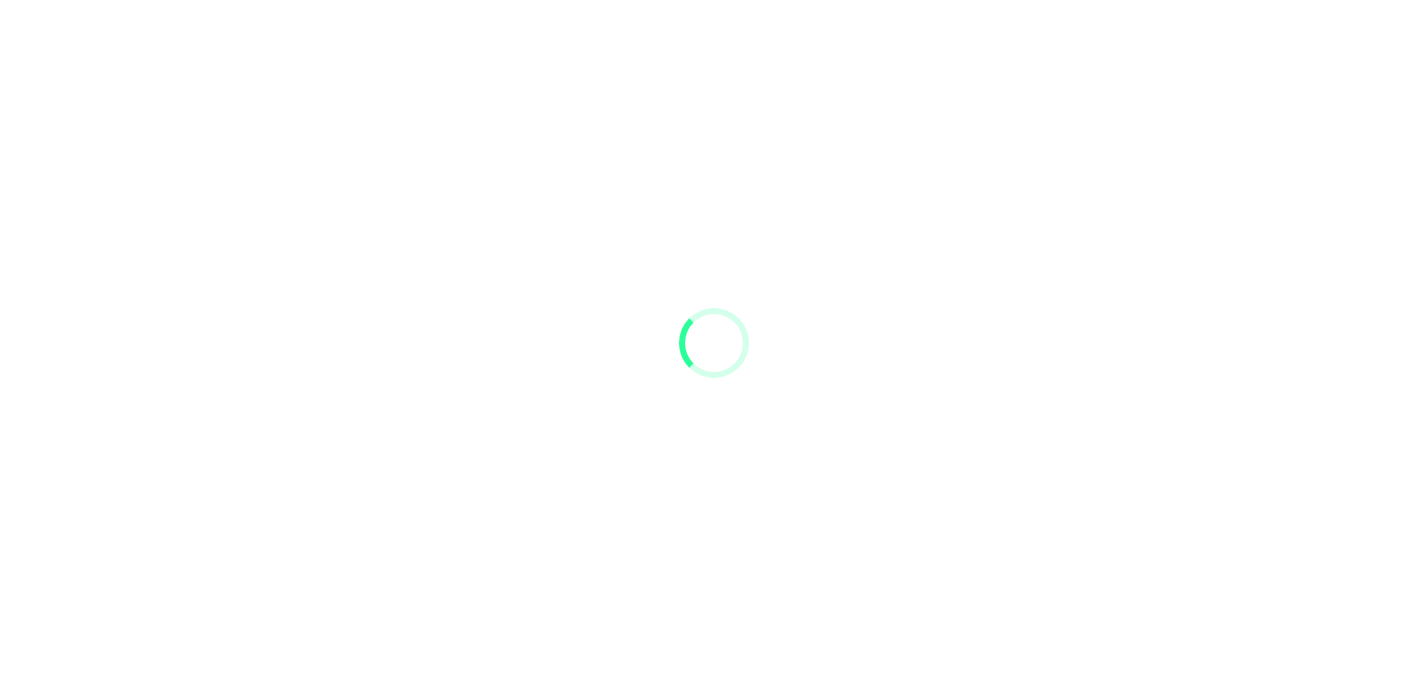 scroll, scrollTop: 0, scrollLeft: 0, axis: both 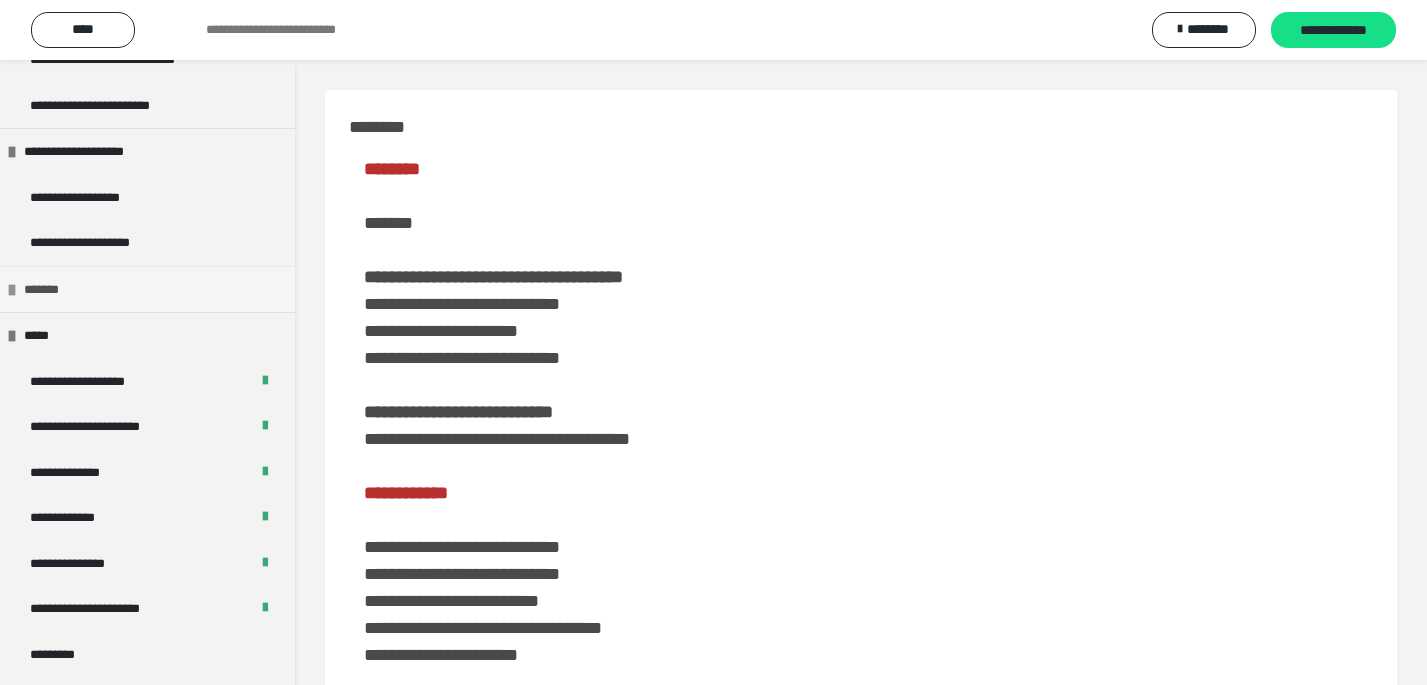 click on "*******" at bounding box center [147, 289] 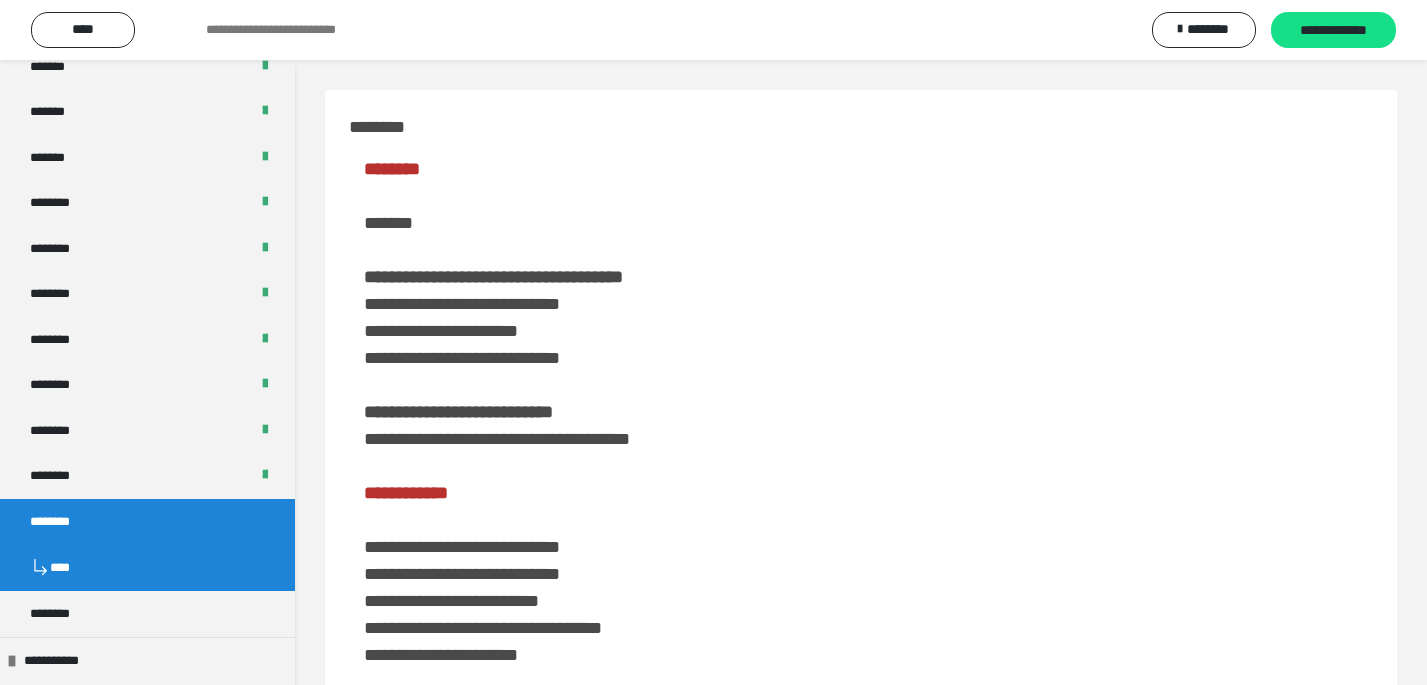 scroll, scrollTop: 980, scrollLeft: 0, axis: vertical 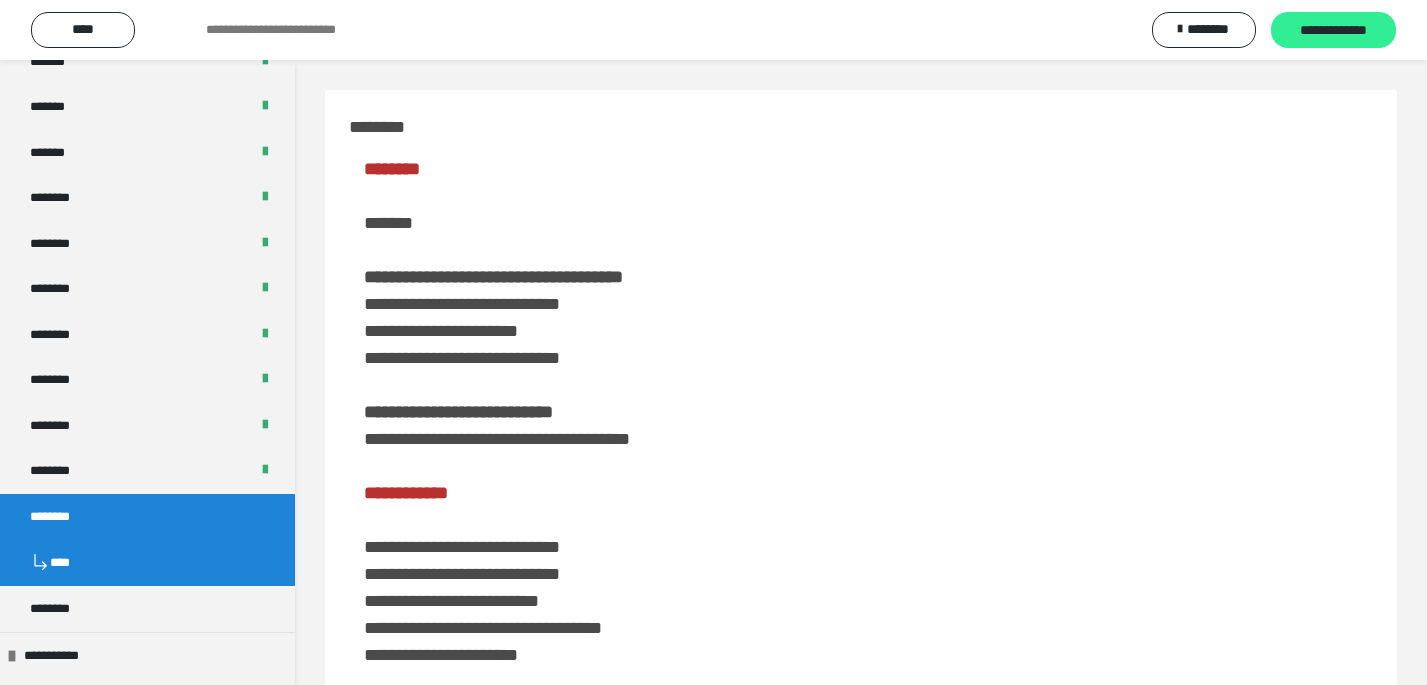 click on "**********" at bounding box center (1333, 31) 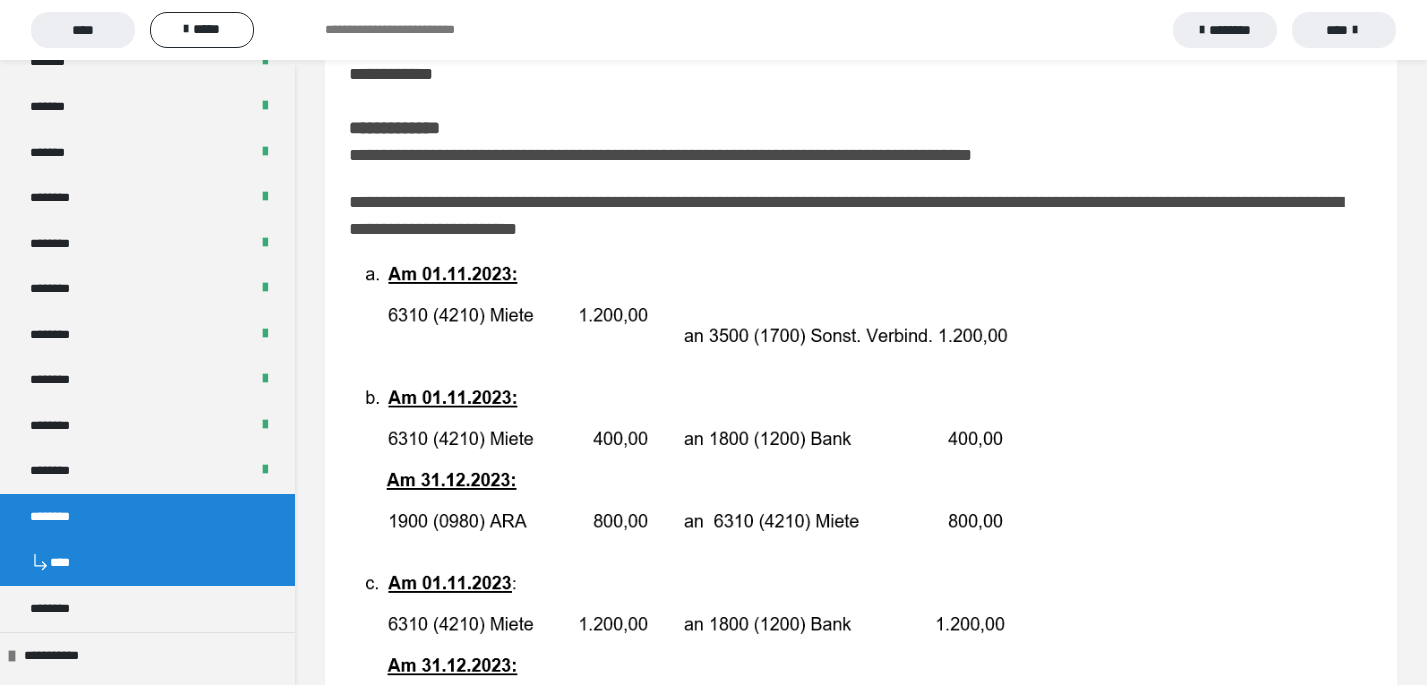 scroll, scrollTop: 186, scrollLeft: 0, axis: vertical 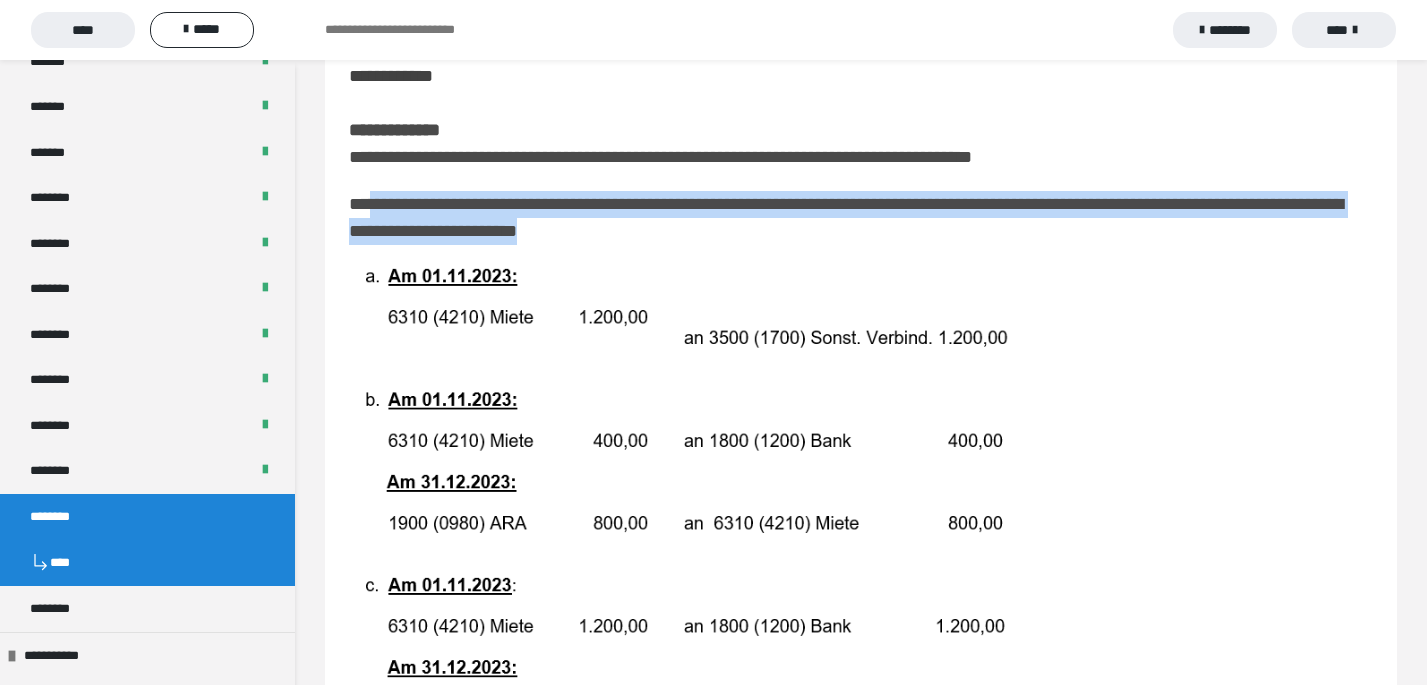 drag, startPoint x: 366, startPoint y: 200, endPoint x: 739, endPoint y: 236, distance: 374.73325 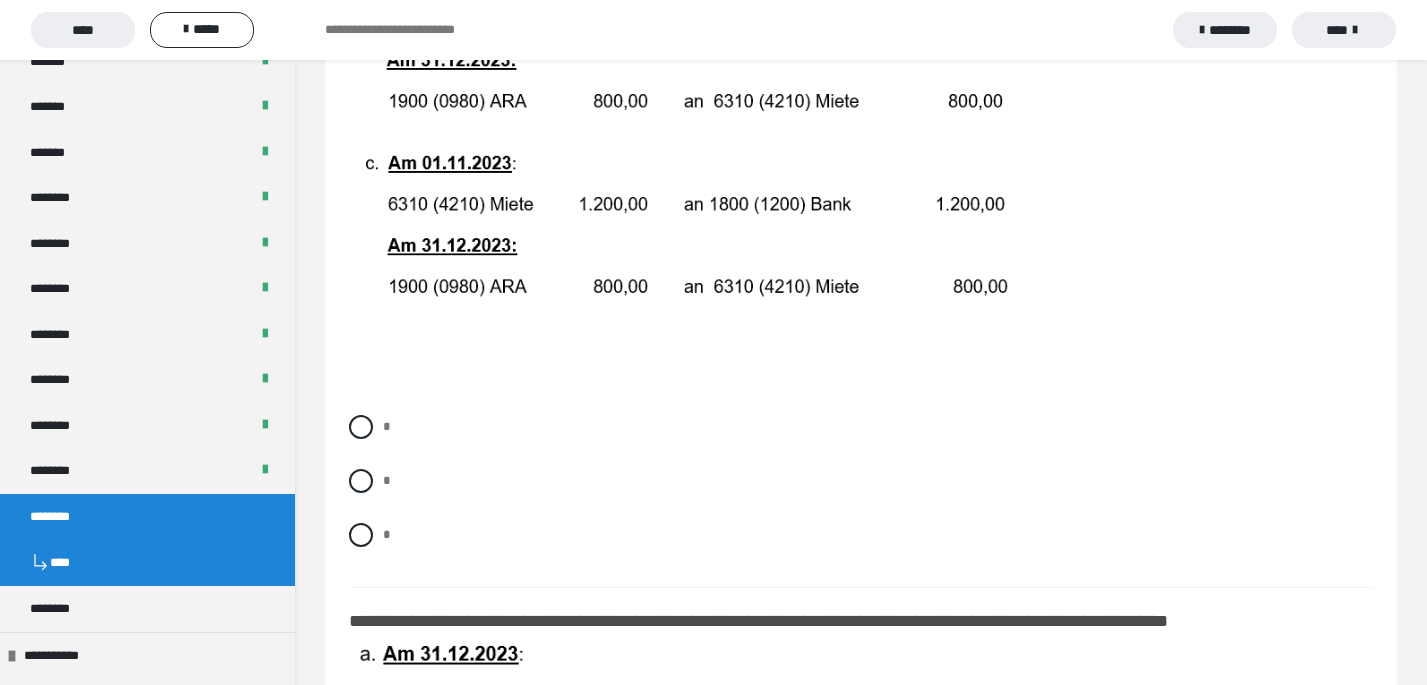 scroll, scrollTop: 611, scrollLeft: 0, axis: vertical 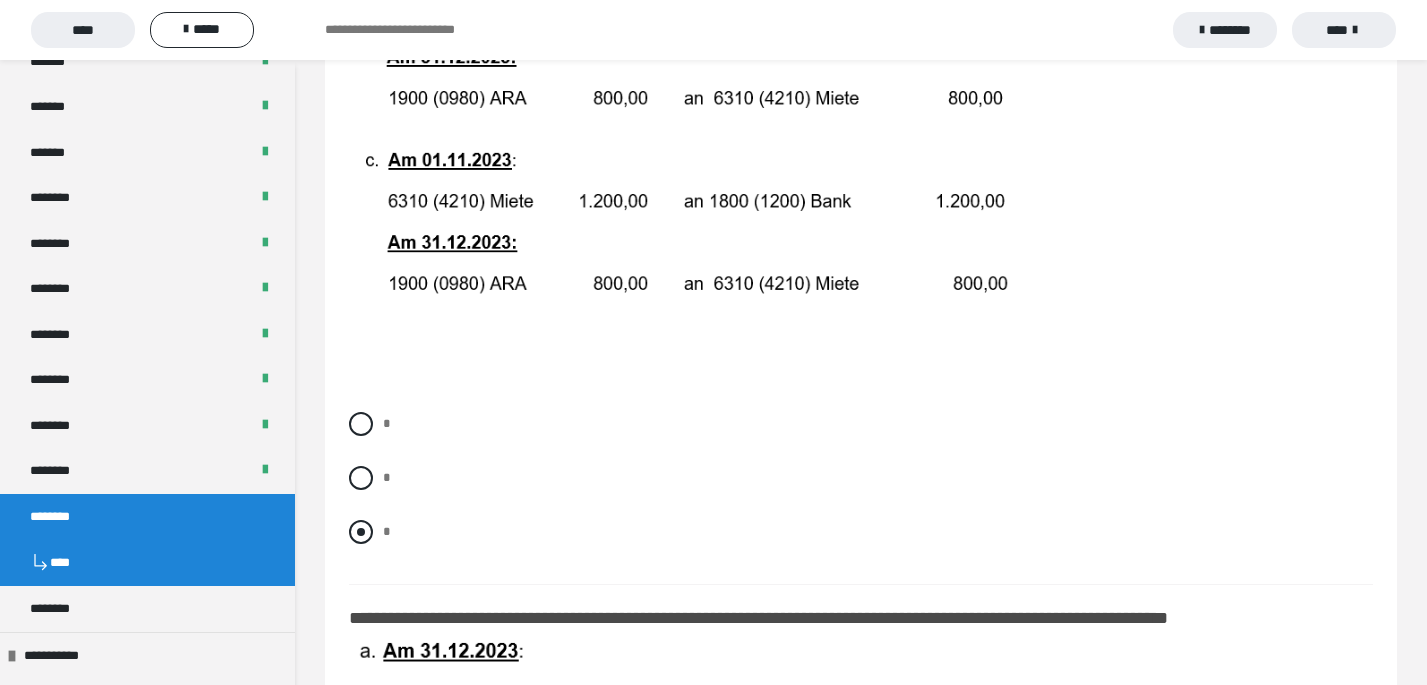 click at bounding box center (361, 532) 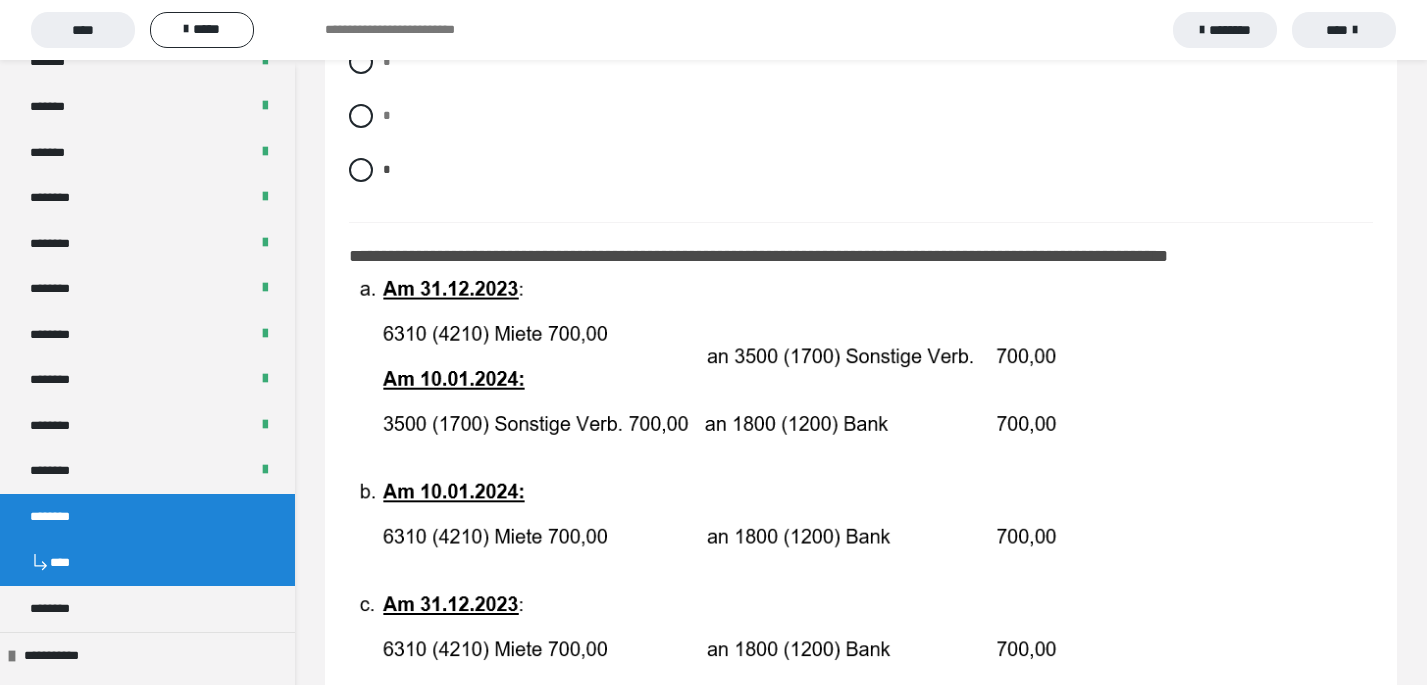 scroll, scrollTop: 974, scrollLeft: 0, axis: vertical 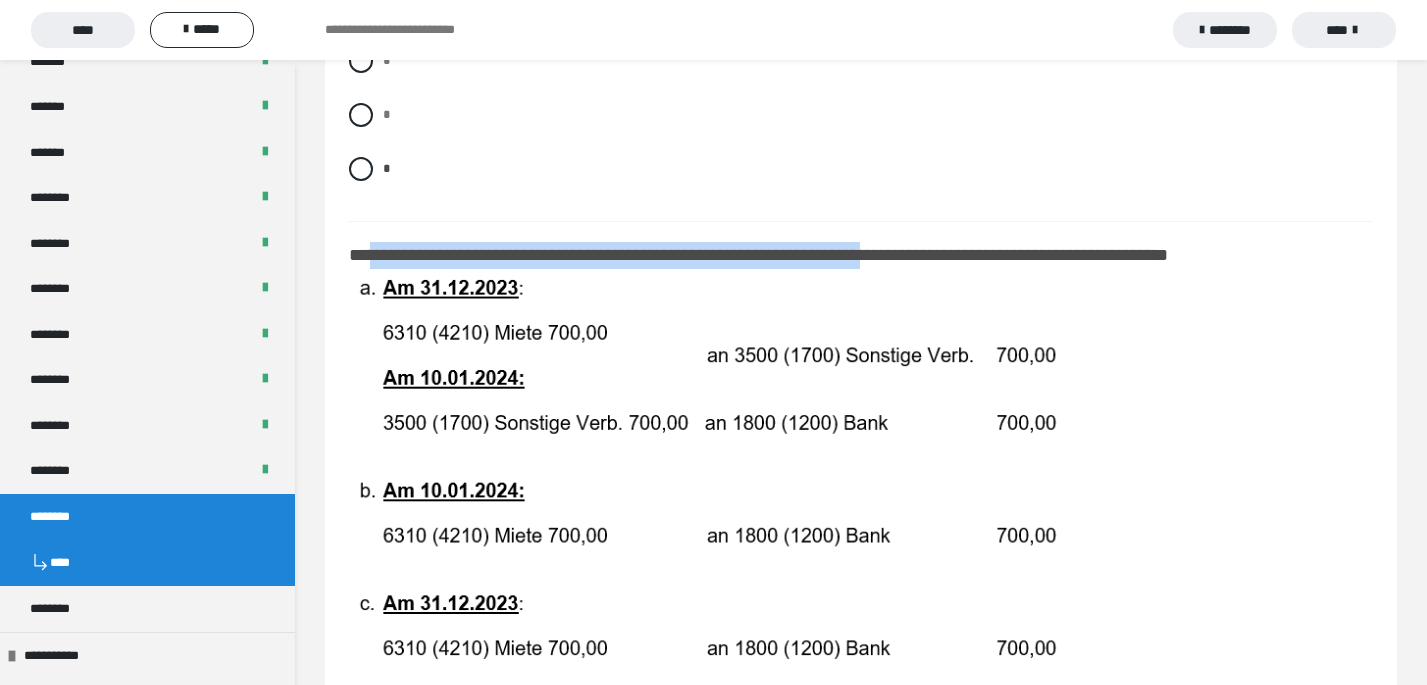 drag, startPoint x: 371, startPoint y: 264, endPoint x: 980, endPoint y: 272, distance: 609.05255 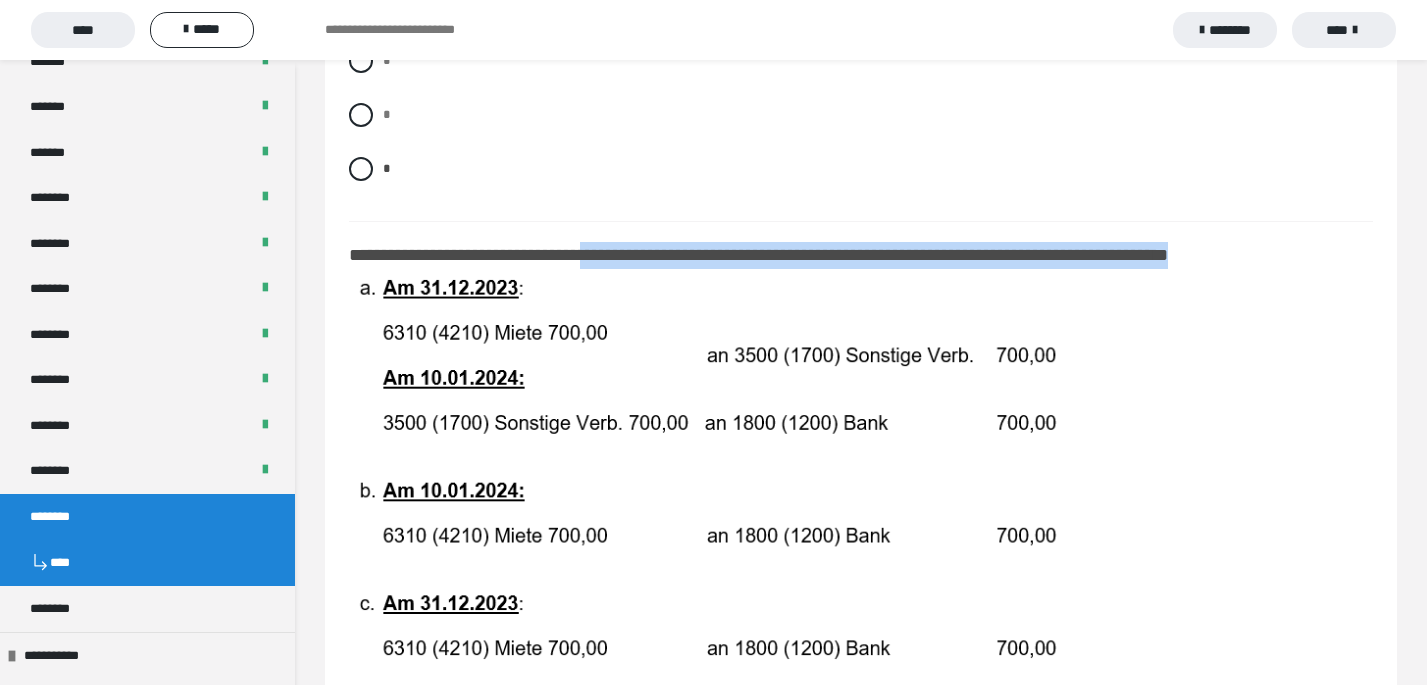 drag, startPoint x: 1359, startPoint y: 260, endPoint x: 636, endPoint y: 264, distance: 723.01105 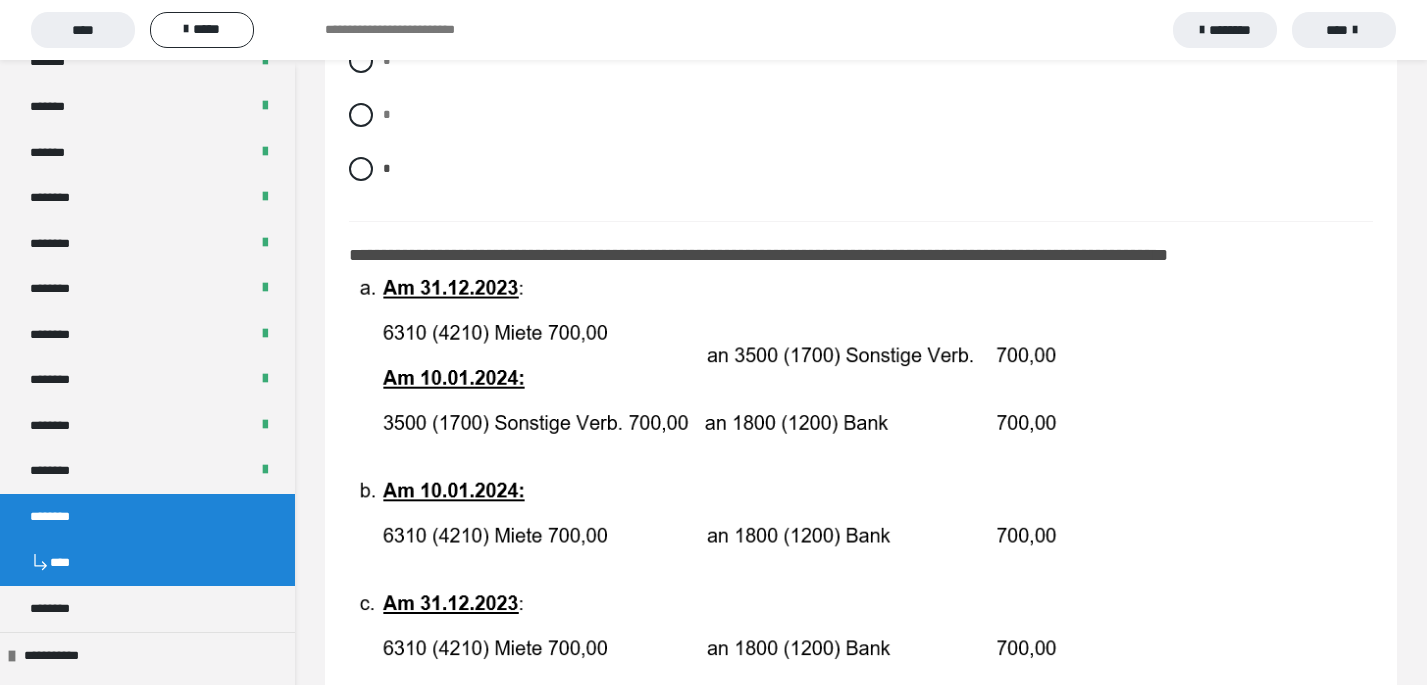 click on "**********" at bounding box center [861, 516] 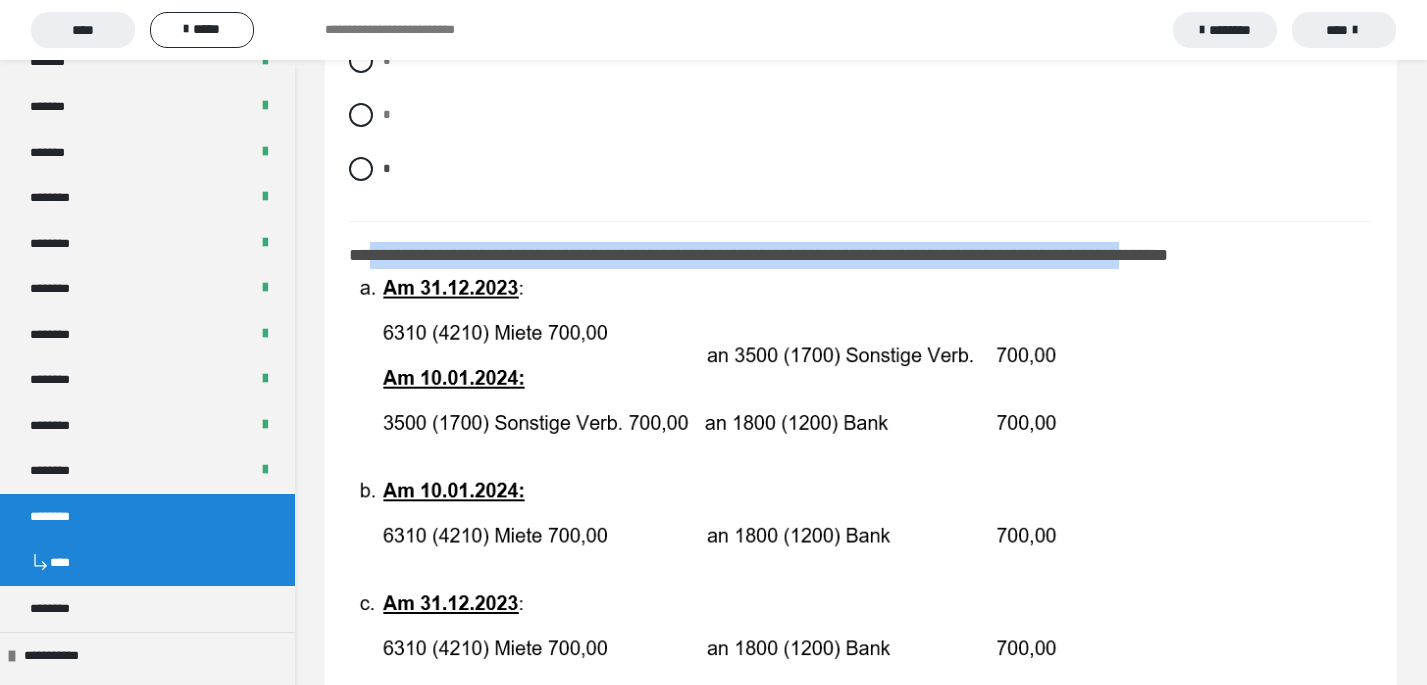 drag, startPoint x: 369, startPoint y: 256, endPoint x: 1304, endPoint y: 259, distance: 935.0048 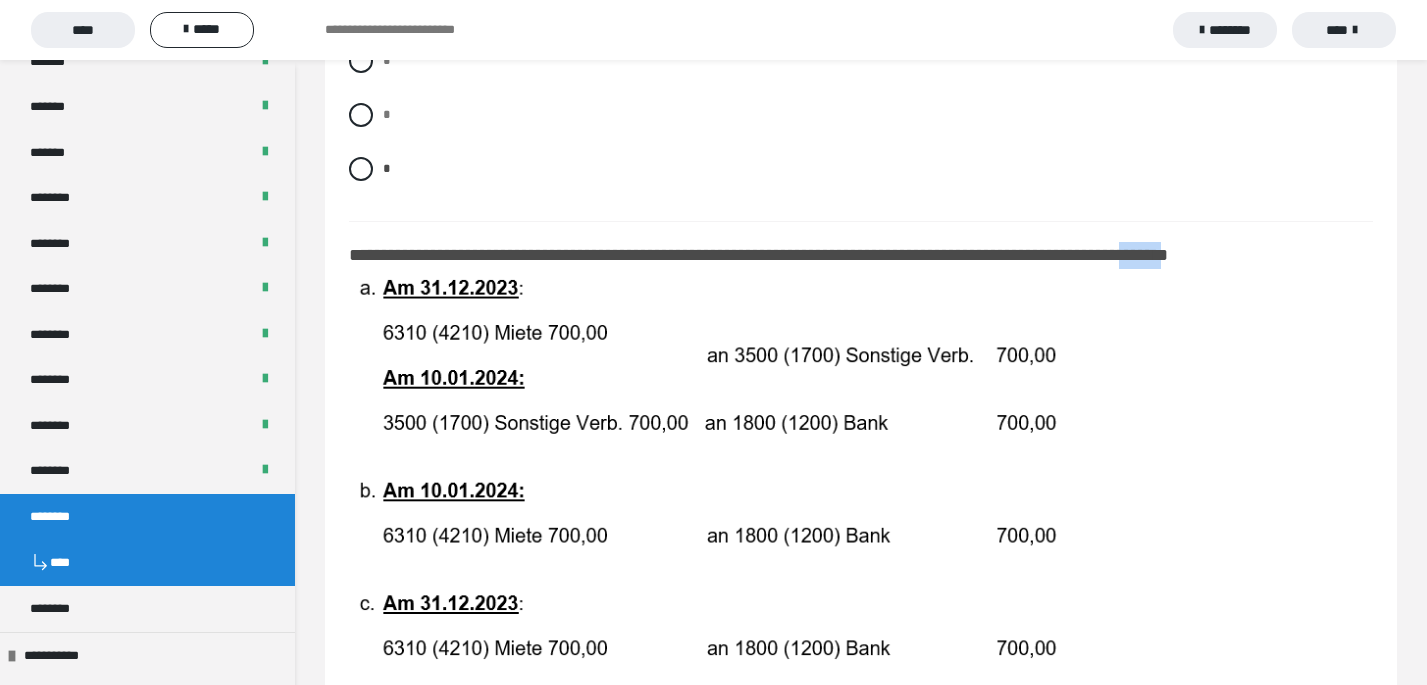 drag, startPoint x: 1304, startPoint y: 259, endPoint x: 1350, endPoint y: 263, distance: 46.173584 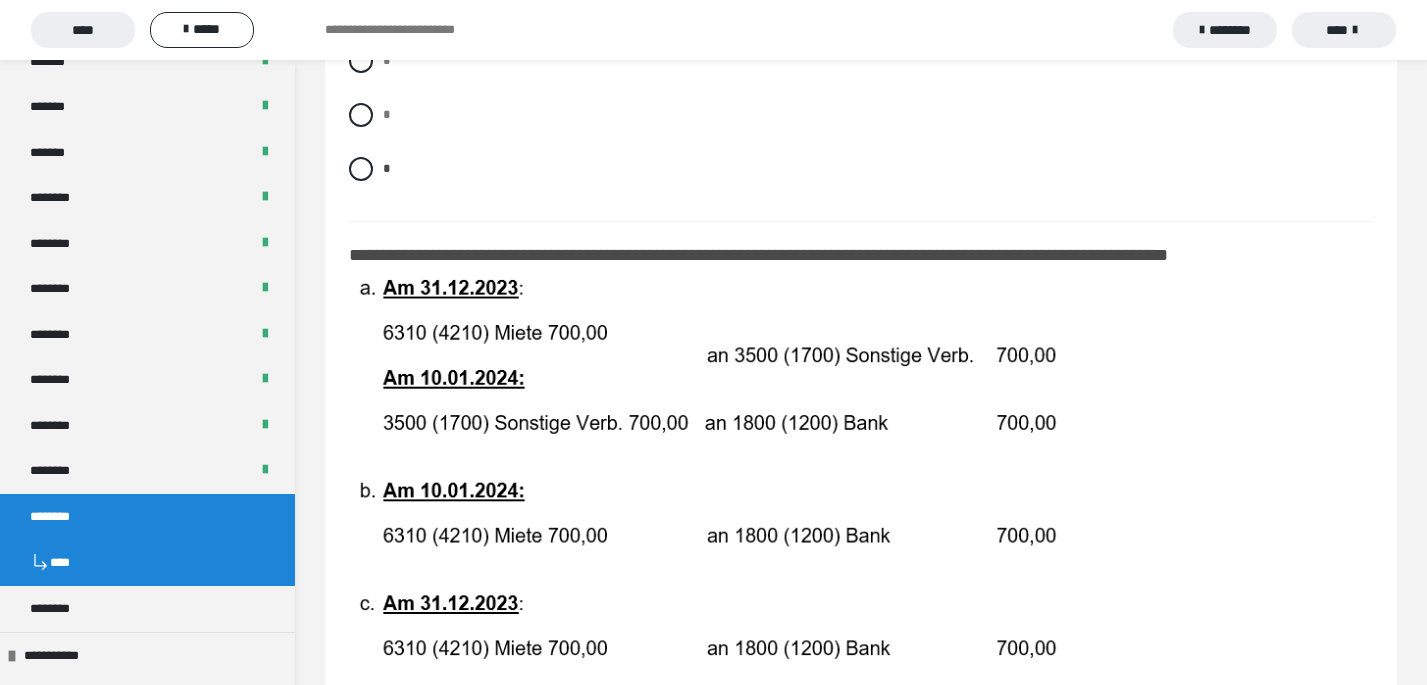 click on "**********" at bounding box center [769, 255] 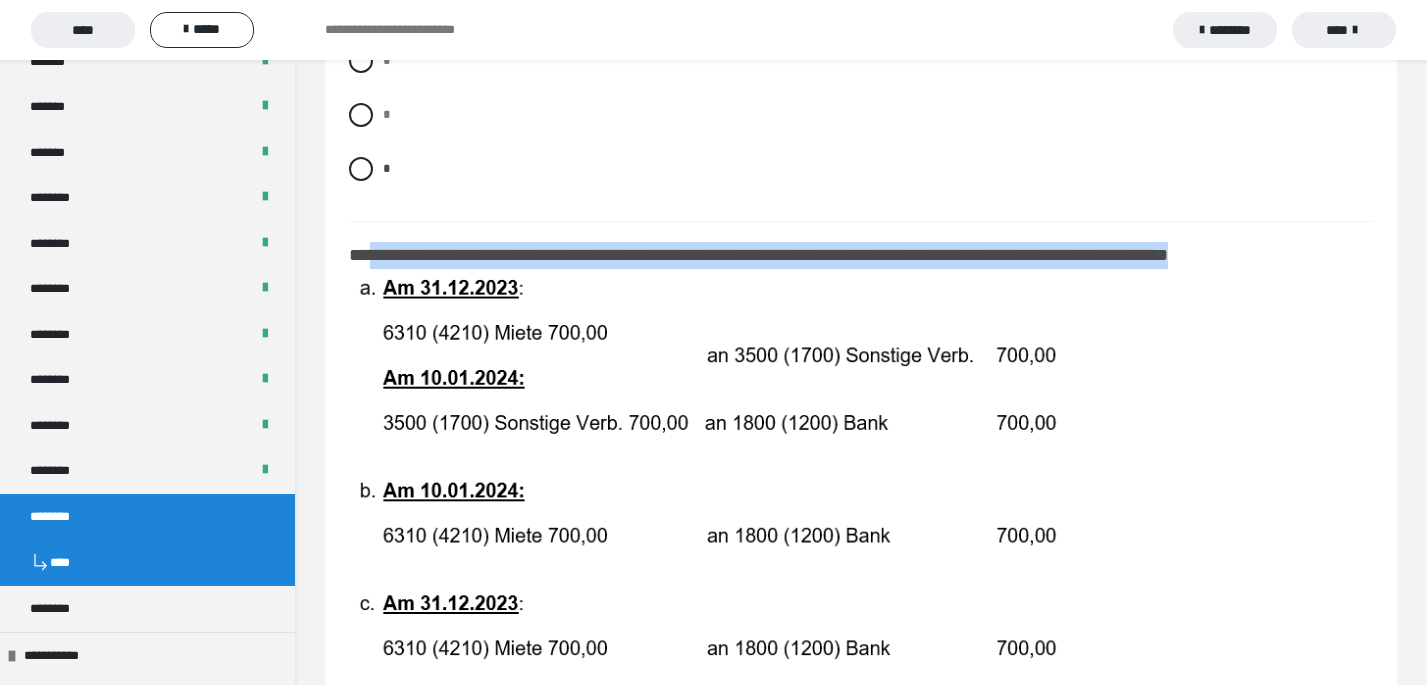 drag, startPoint x: 371, startPoint y: 258, endPoint x: 1357, endPoint y: 267, distance: 986.0411 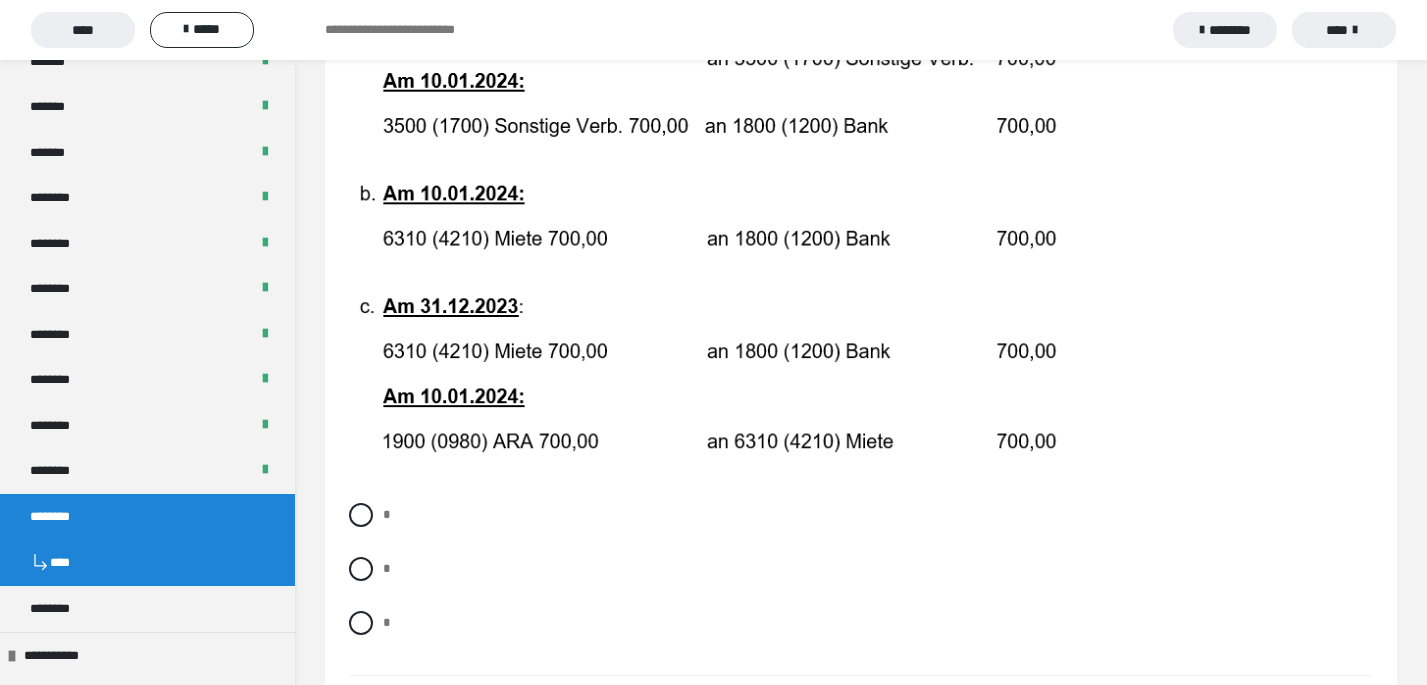 scroll, scrollTop: 1291, scrollLeft: 0, axis: vertical 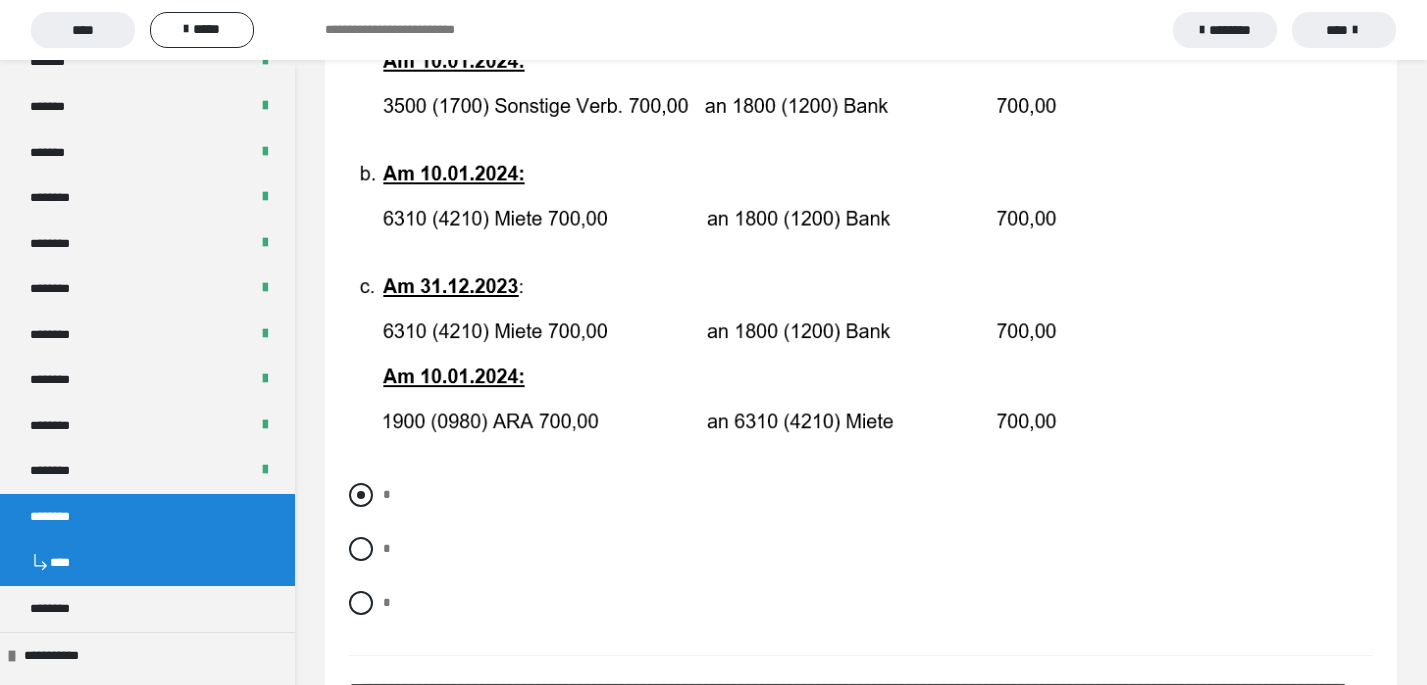 click at bounding box center (361, 495) 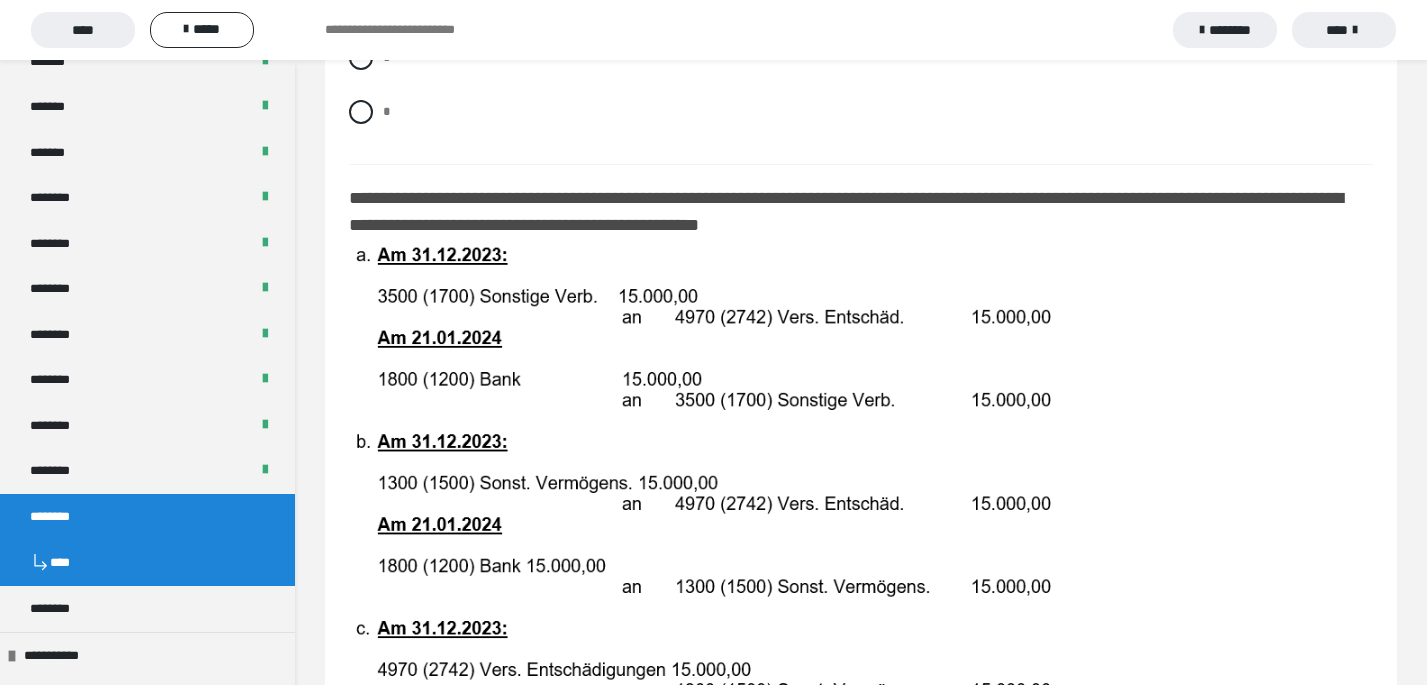 scroll, scrollTop: 1786, scrollLeft: 0, axis: vertical 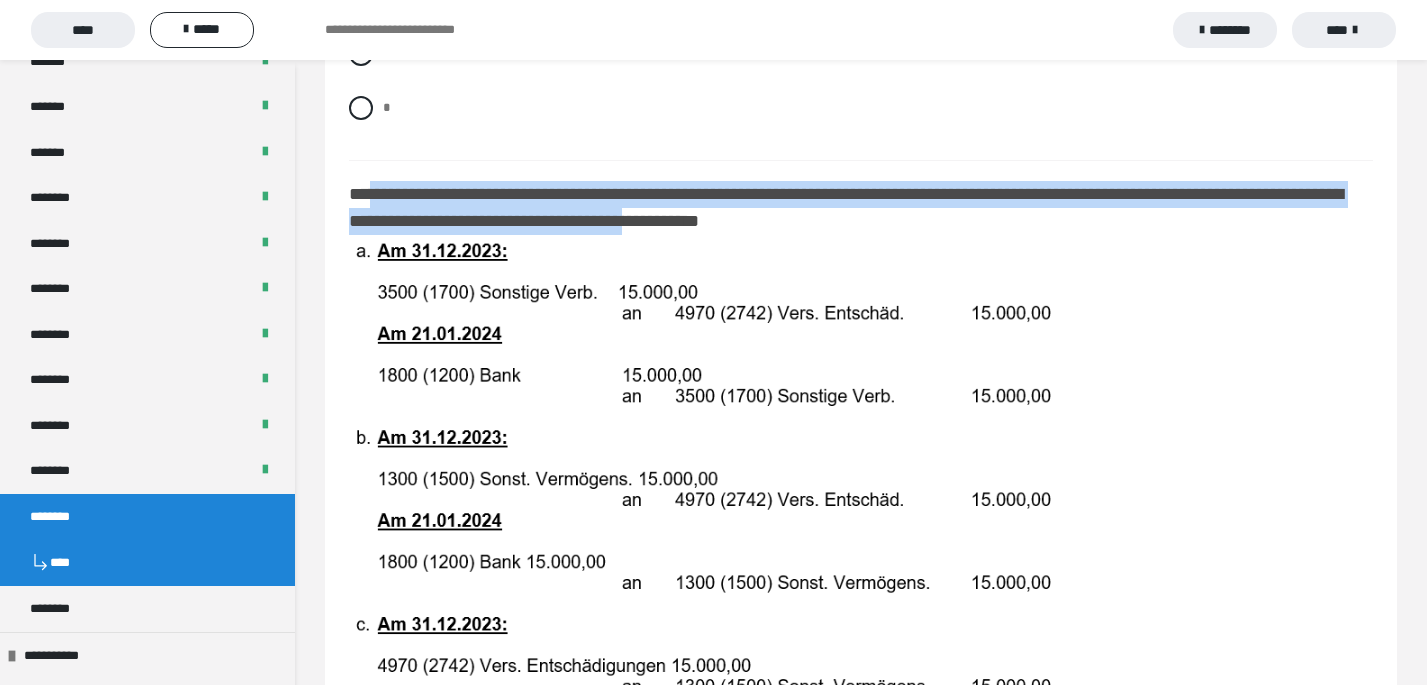 drag, startPoint x: 369, startPoint y: 195, endPoint x: 925, endPoint y: 229, distance: 557.0386 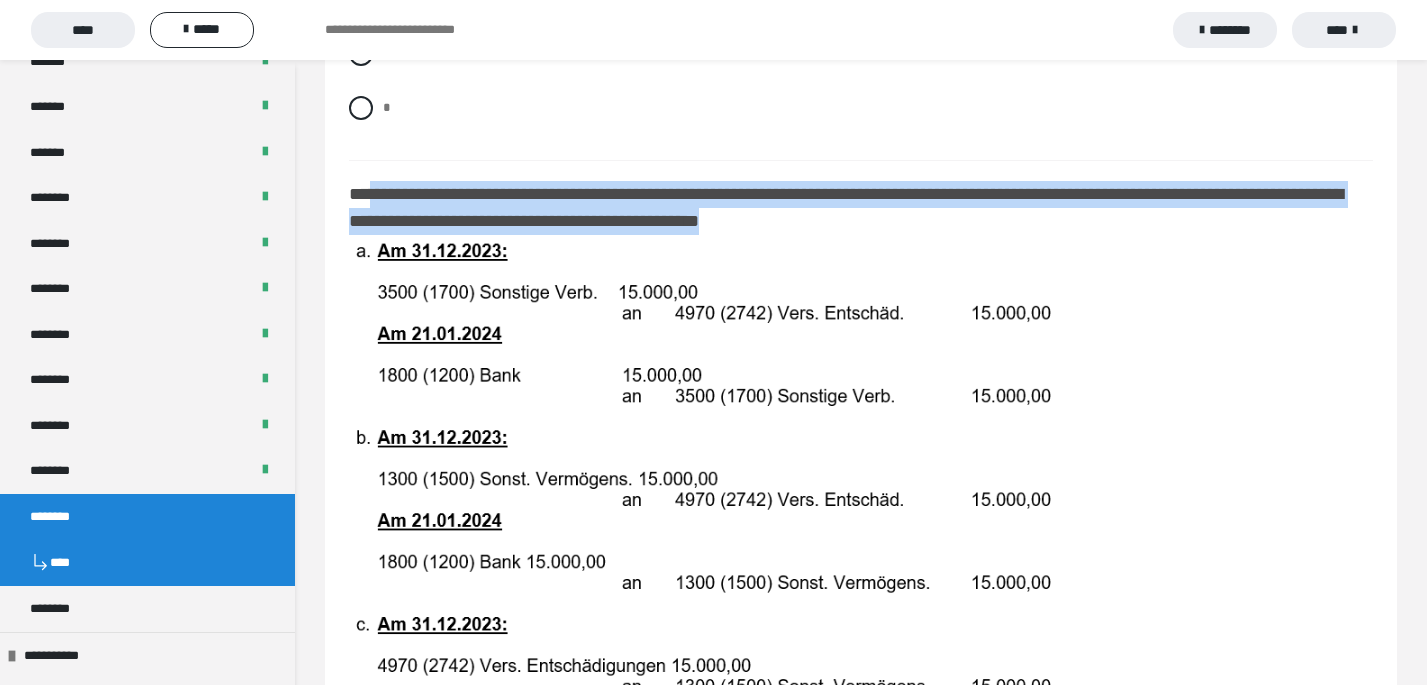 drag, startPoint x: 372, startPoint y: 197, endPoint x: 1063, endPoint y: 218, distance: 691.31903 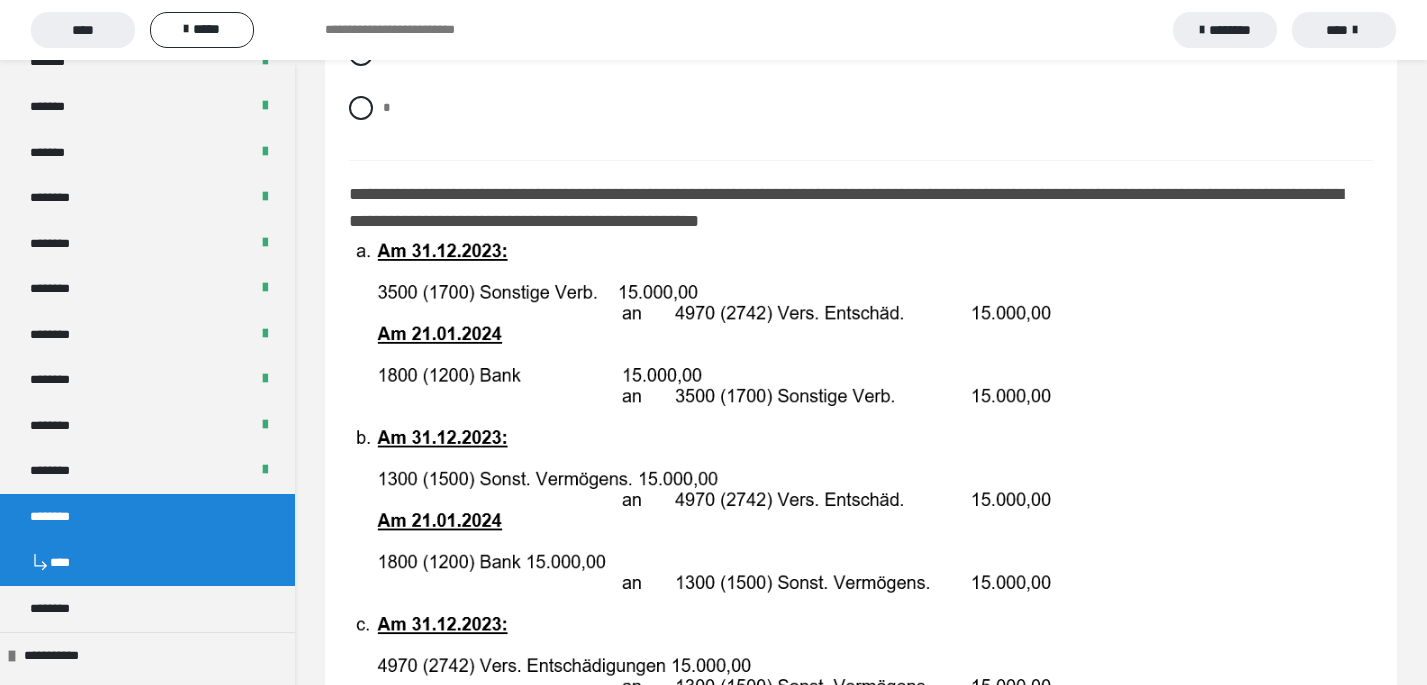 click at bounding box center [861, 528] 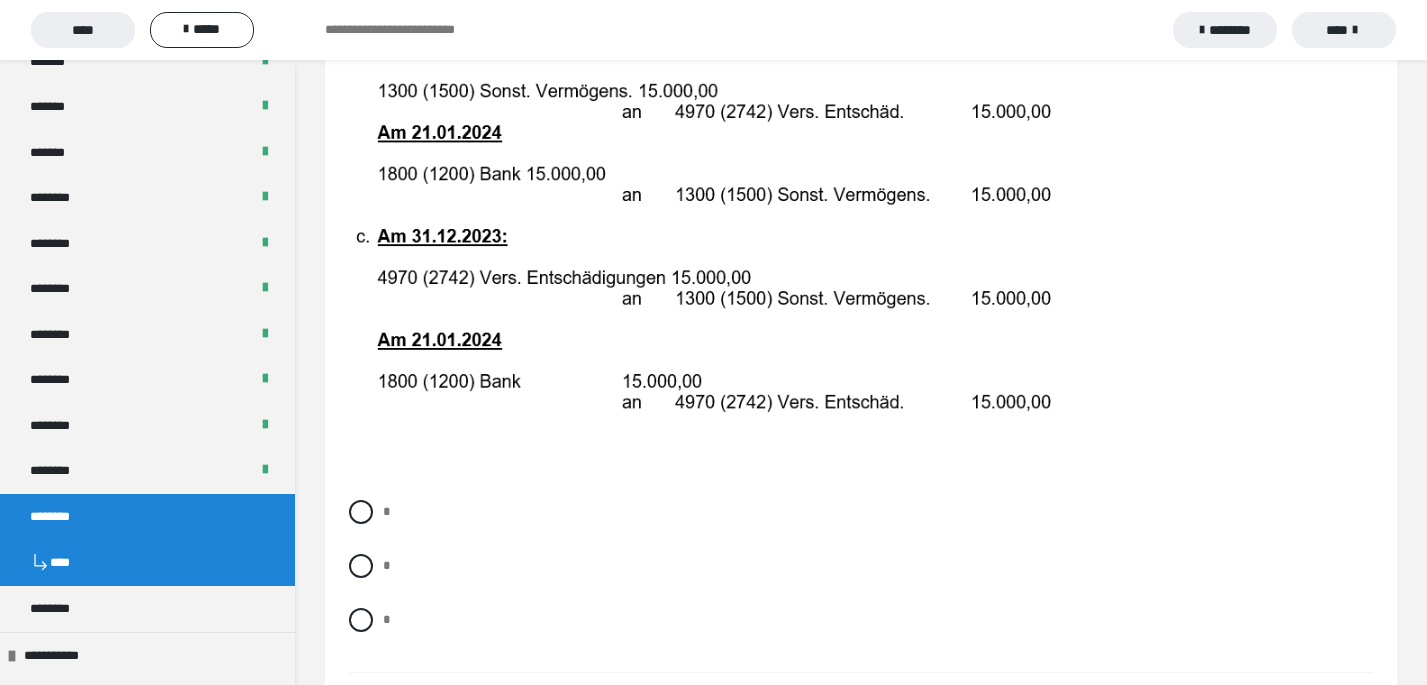 scroll, scrollTop: 2183, scrollLeft: 0, axis: vertical 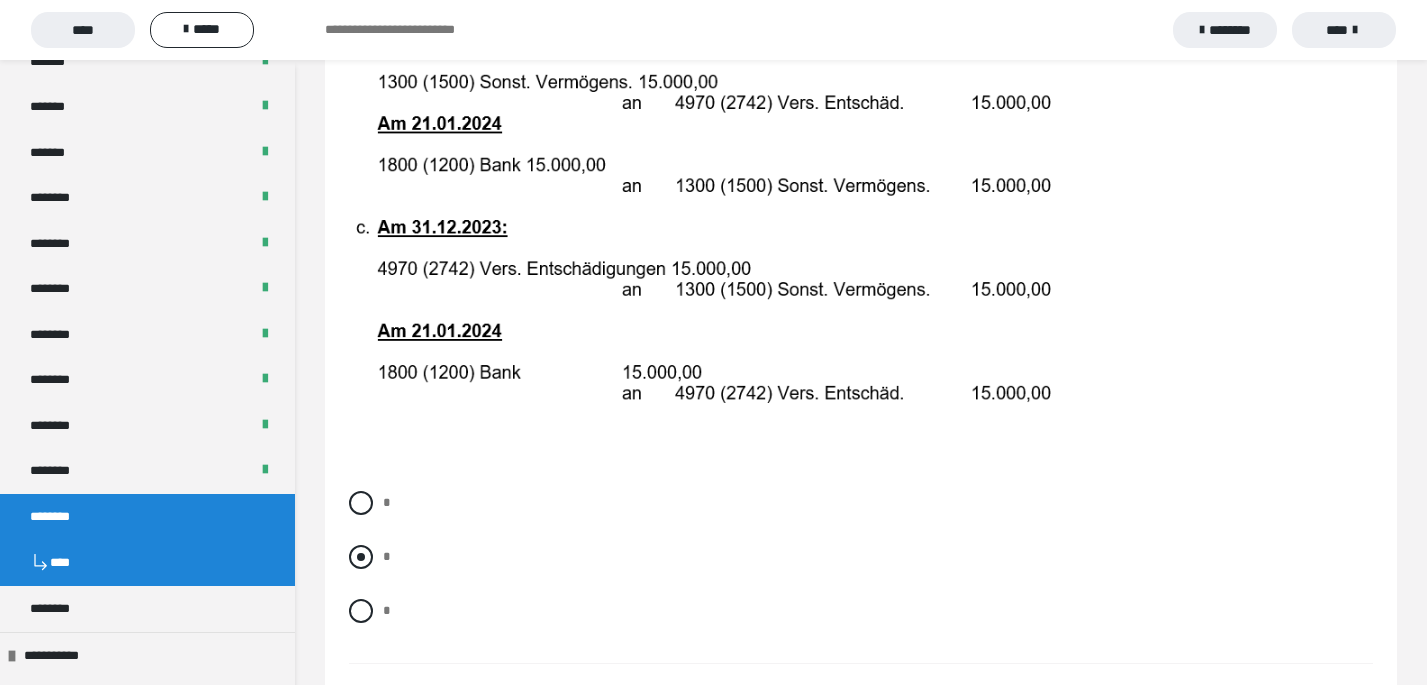 click at bounding box center [361, 557] 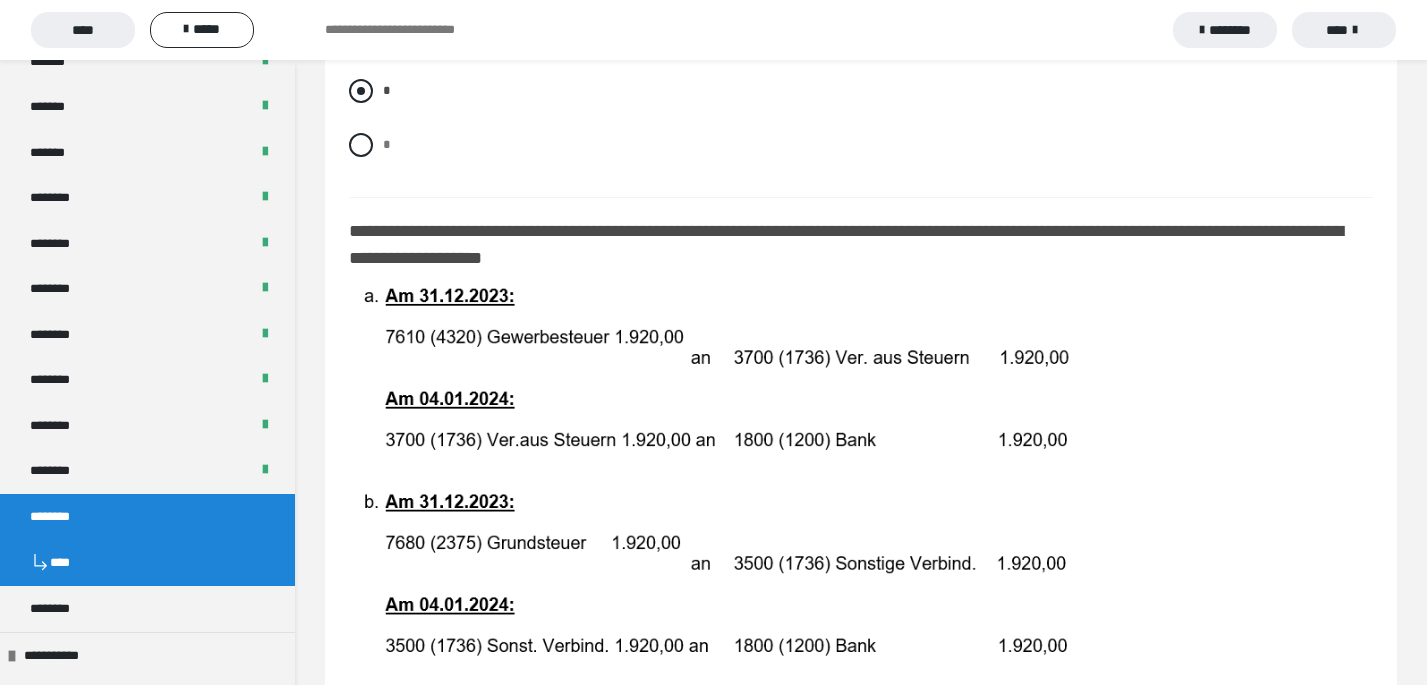 scroll, scrollTop: 2655, scrollLeft: 0, axis: vertical 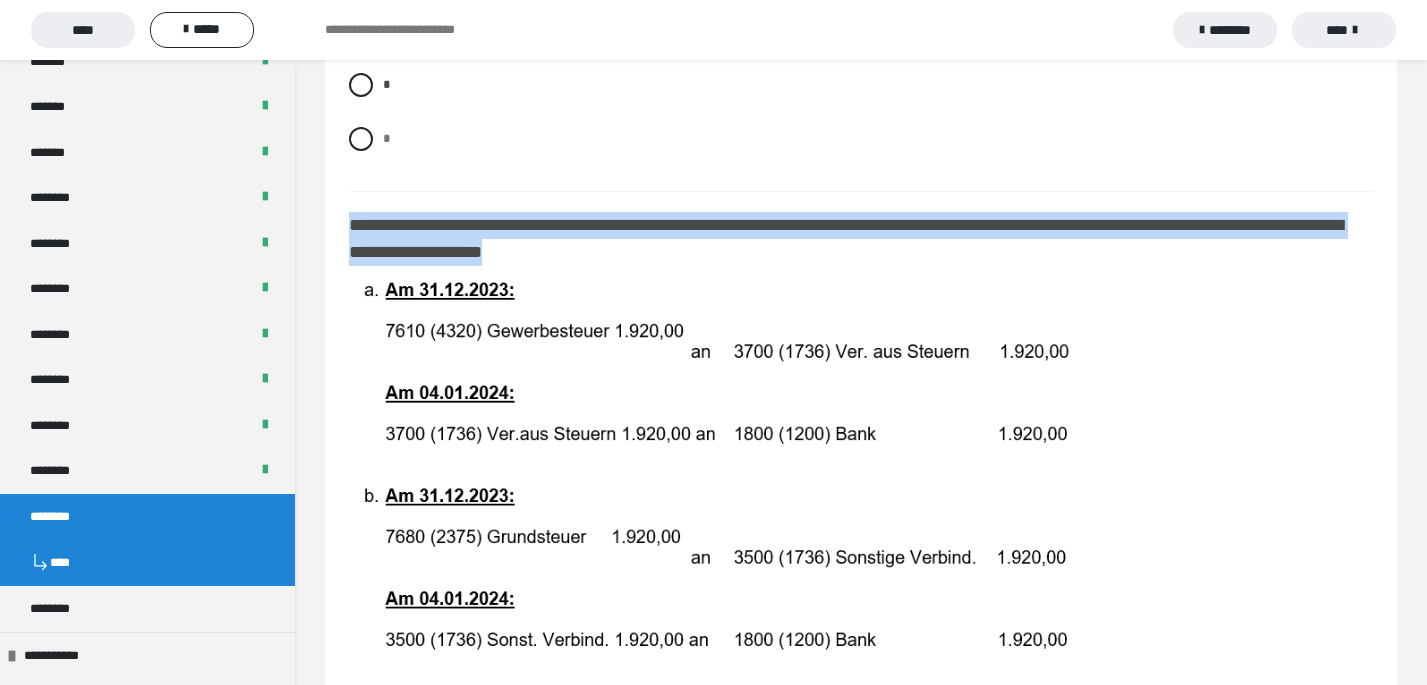 drag, startPoint x: 682, startPoint y: 259, endPoint x: 346, endPoint y: 226, distance: 337.61664 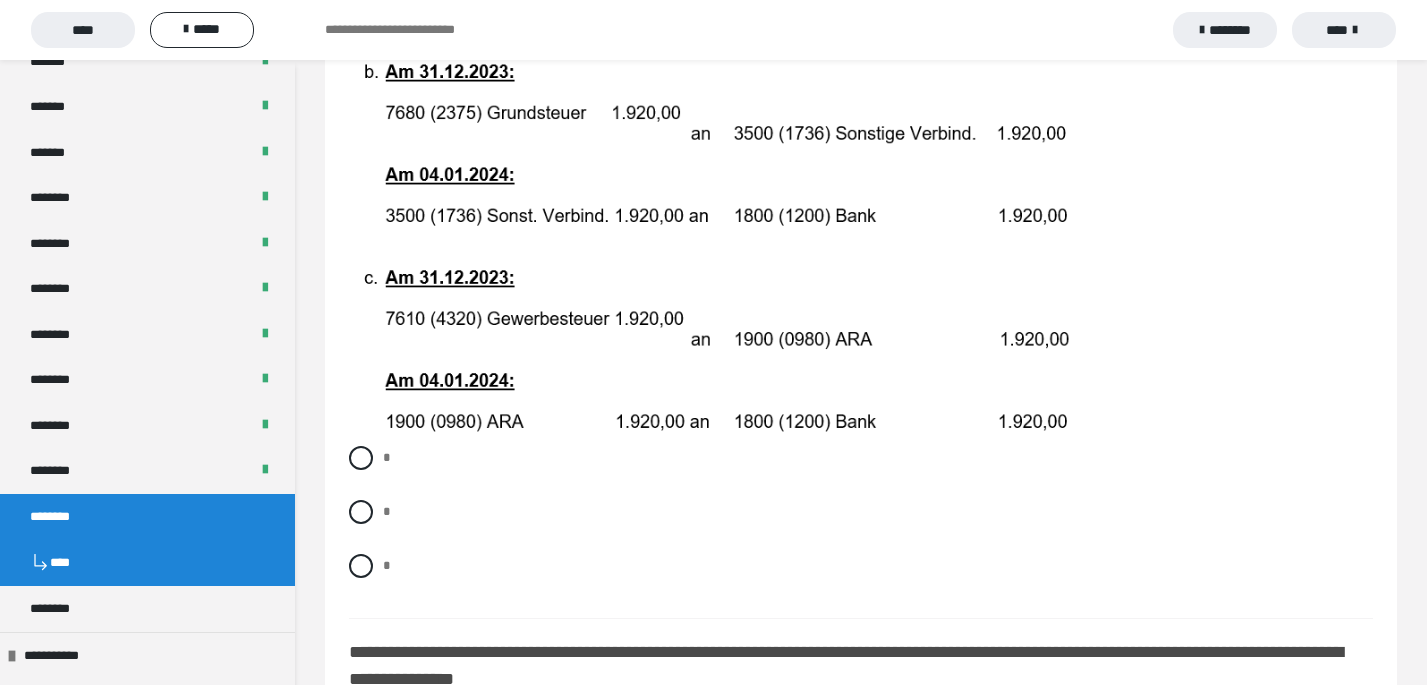 scroll, scrollTop: 3080, scrollLeft: 0, axis: vertical 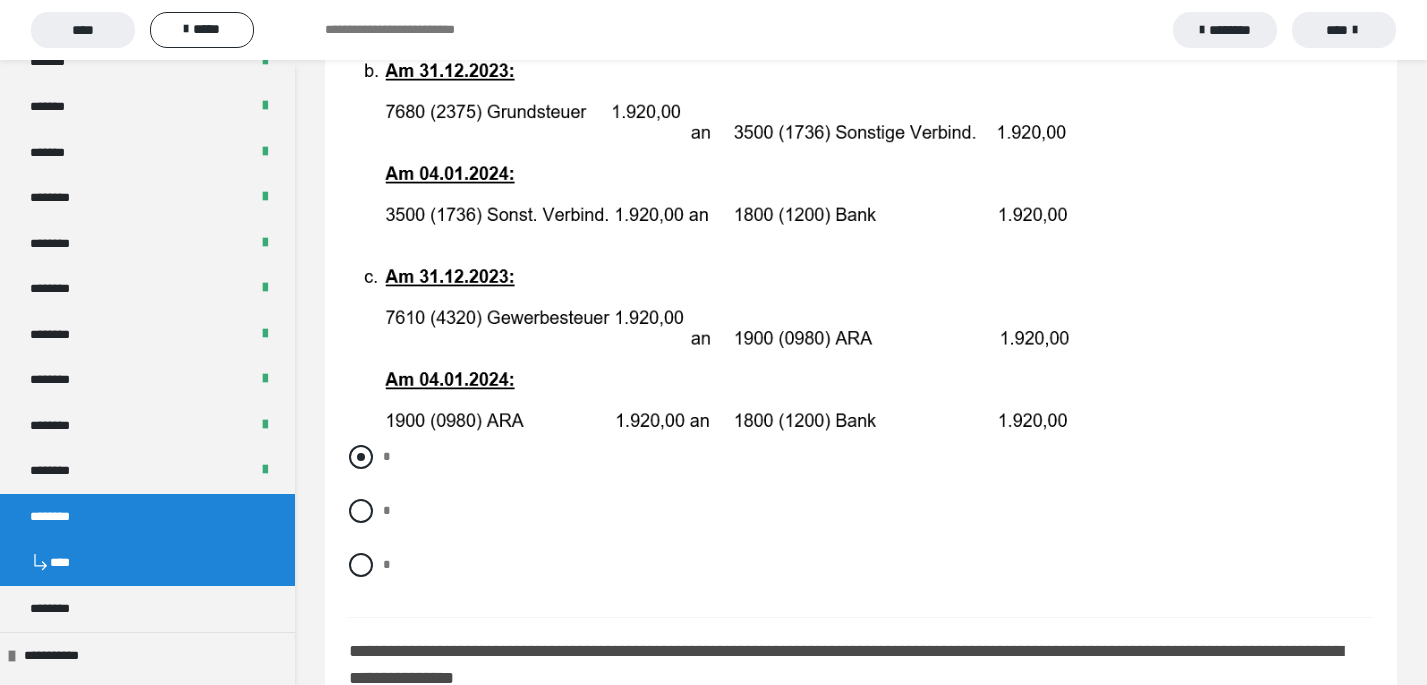 click on "*" at bounding box center [861, 457] 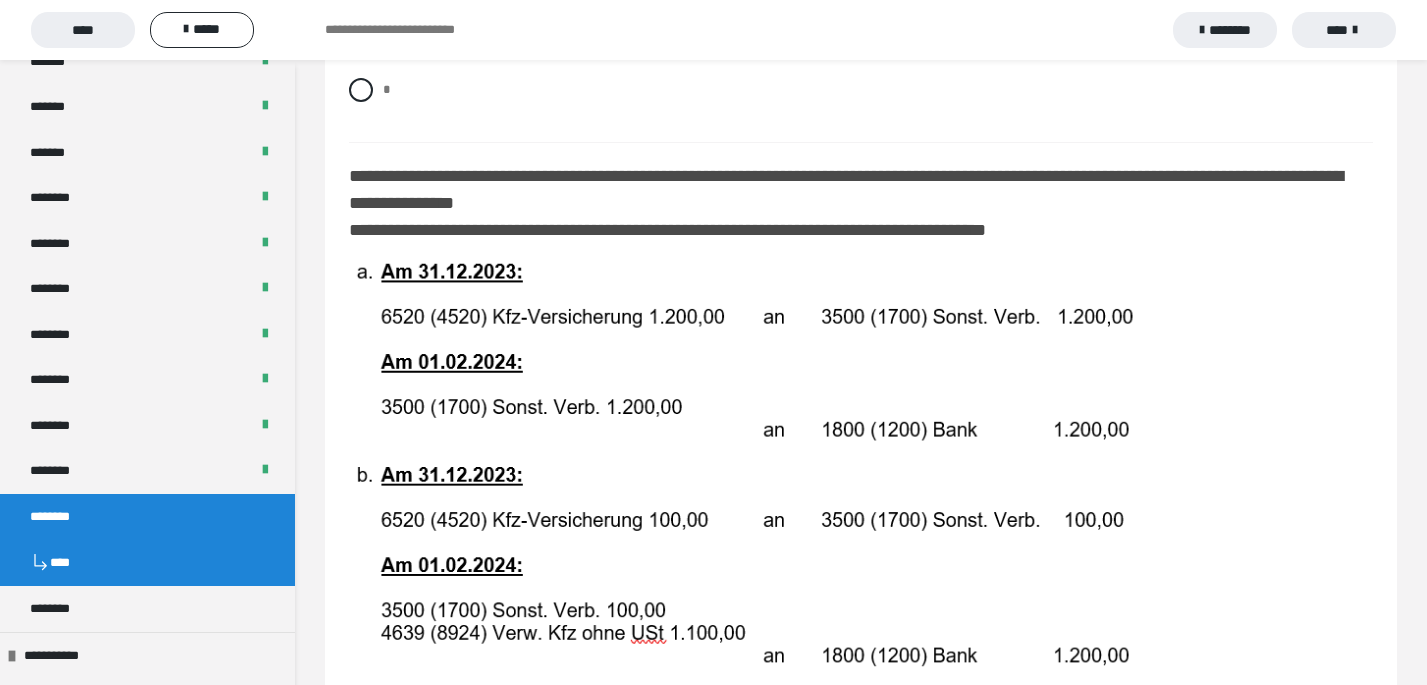 scroll, scrollTop: 3566, scrollLeft: 0, axis: vertical 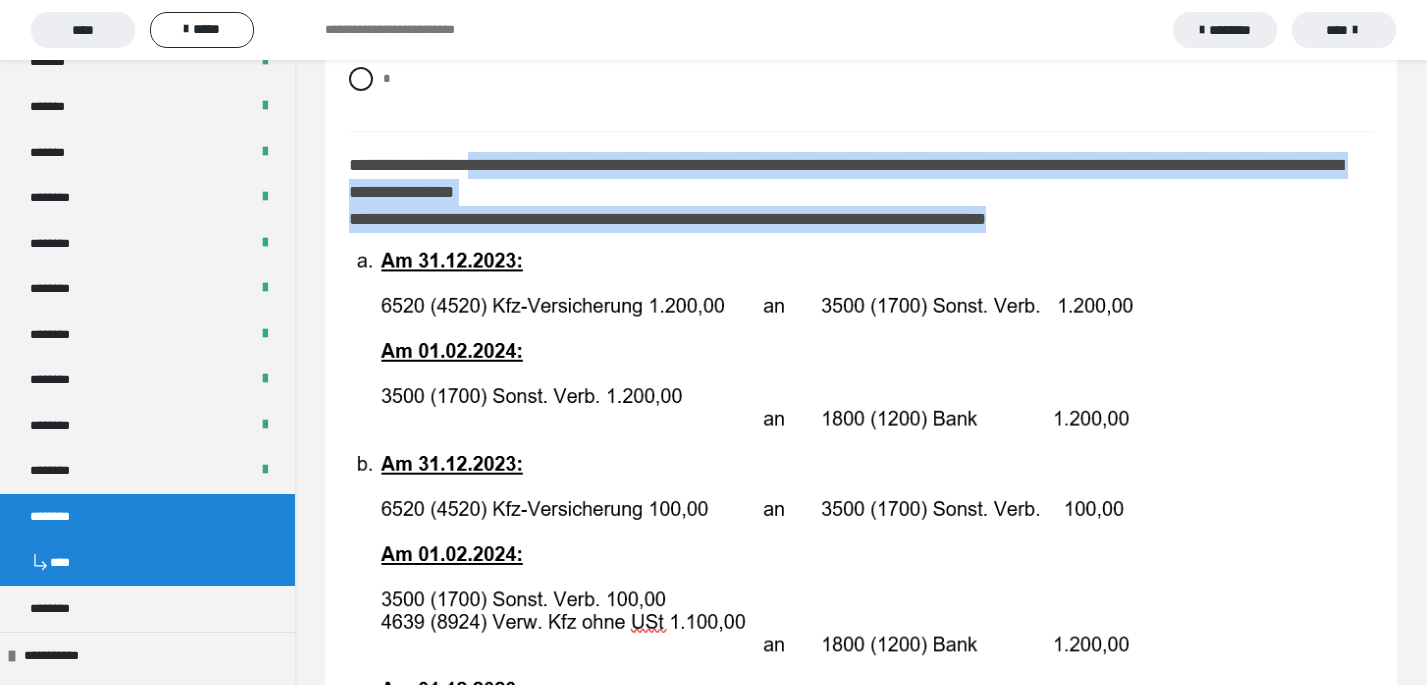 drag, startPoint x: 1110, startPoint y: 233, endPoint x: 498, endPoint y: 182, distance: 614.12134 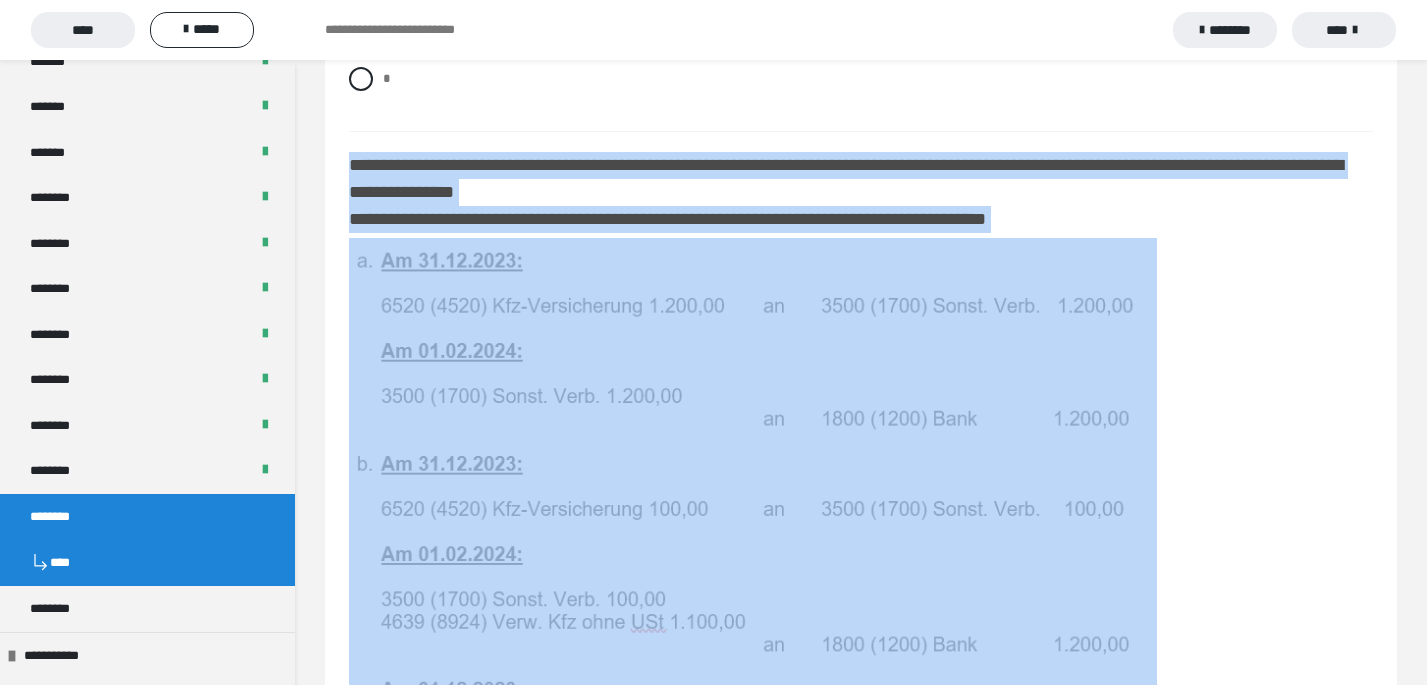 drag, startPoint x: 349, startPoint y: 172, endPoint x: 800, endPoint y: 239, distance: 455.94955 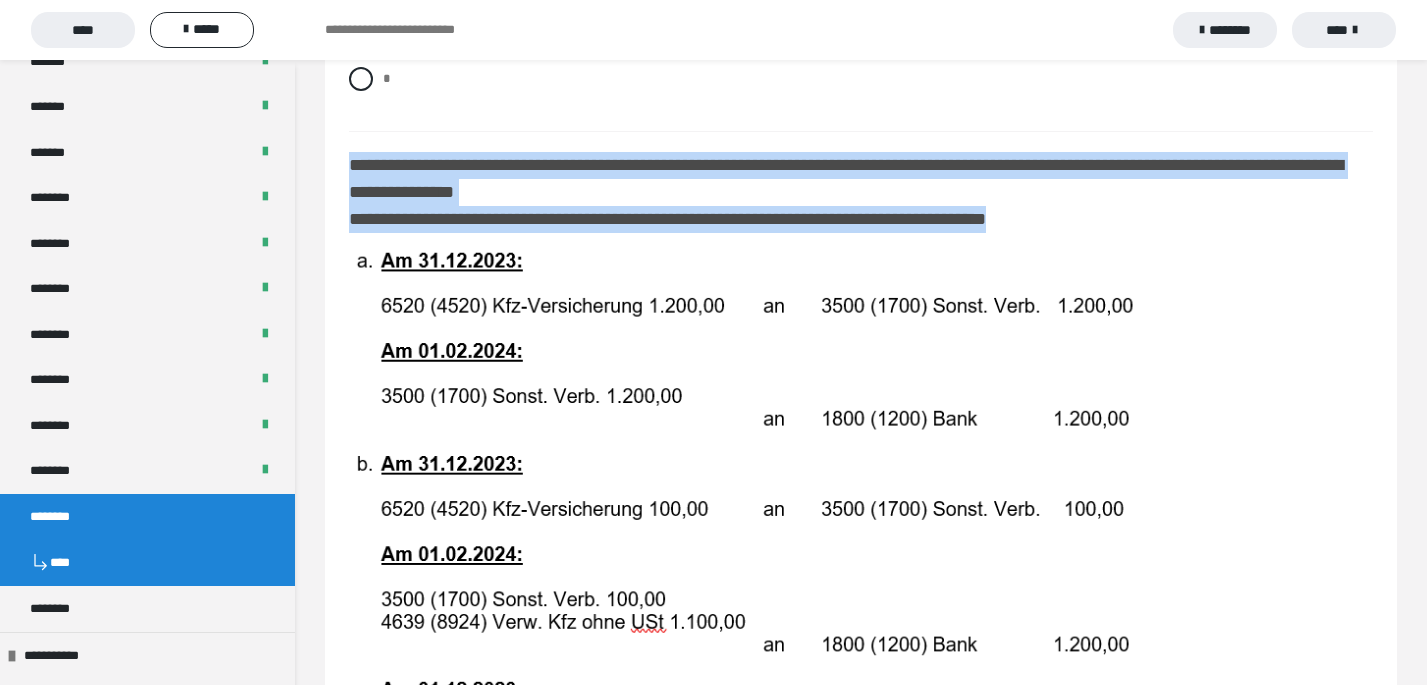 drag, startPoint x: 1124, startPoint y: 237, endPoint x: 338, endPoint y: 167, distance: 789.1109 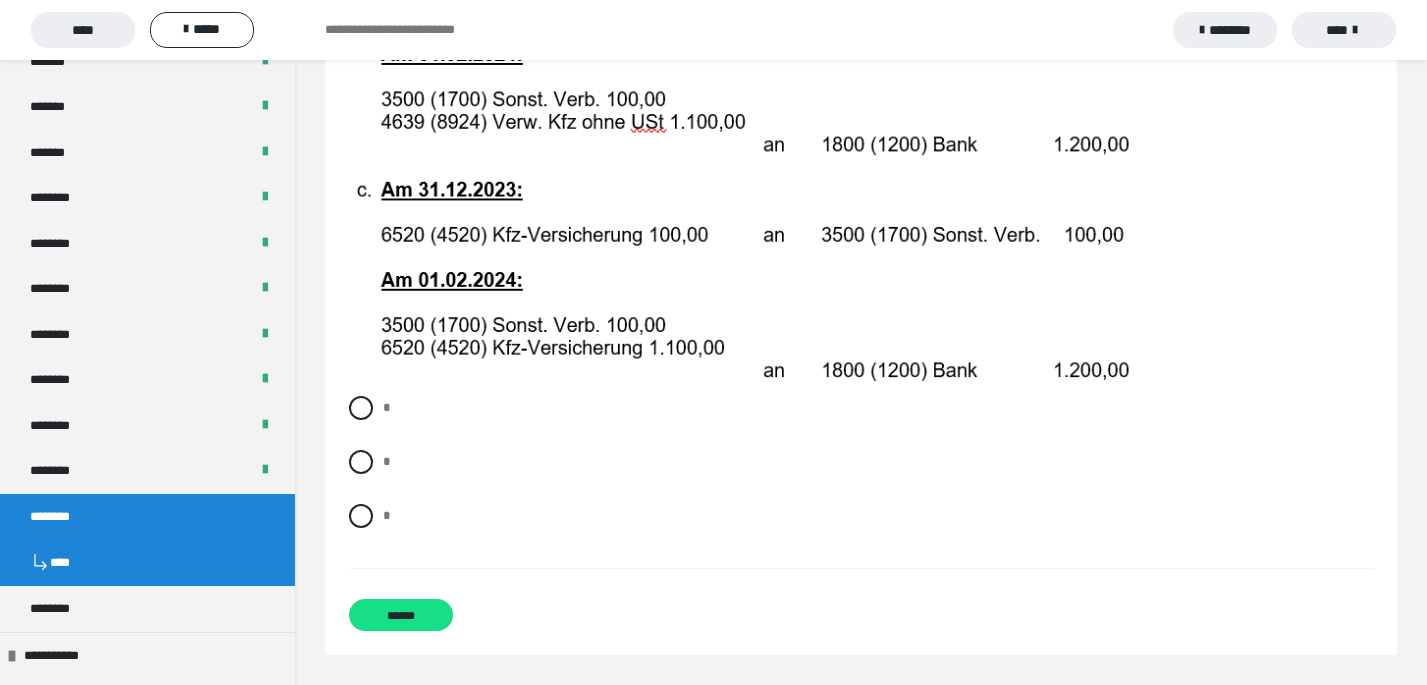 scroll, scrollTop: 4080, scrollLeft: 0, axis: vertical 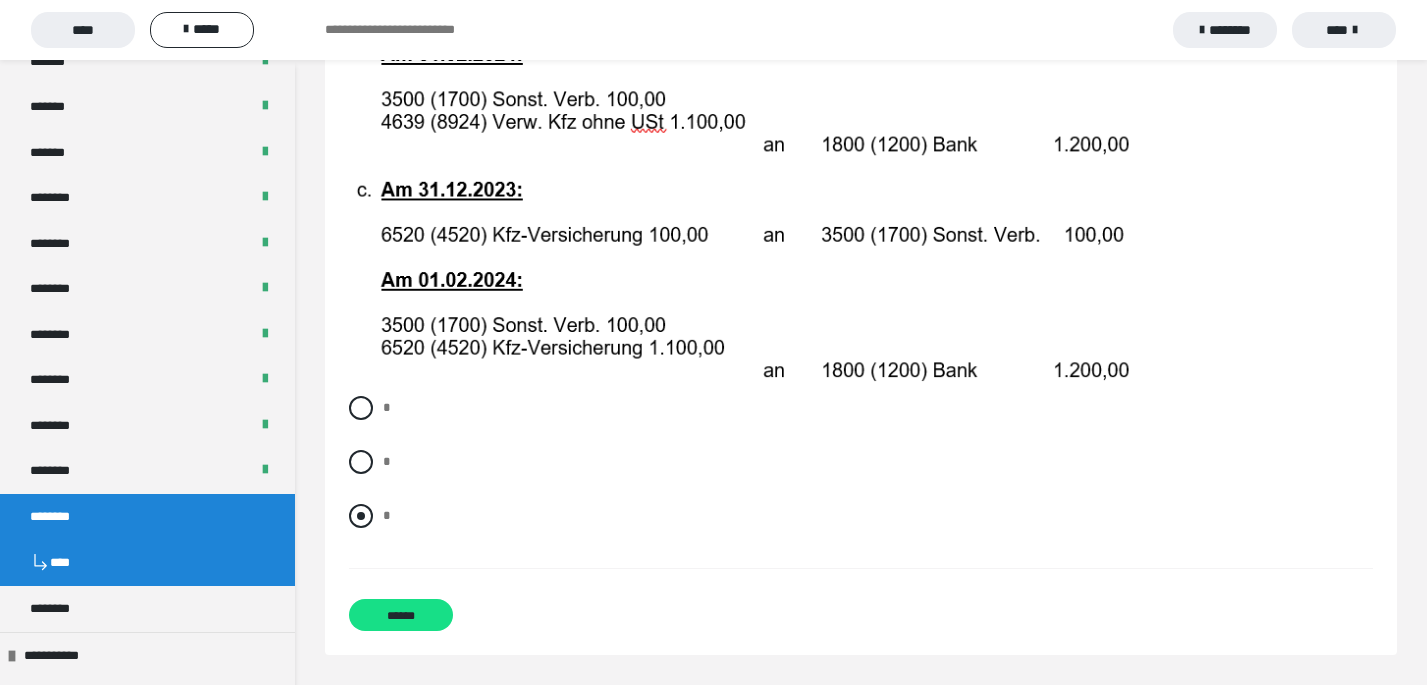 click at bounding box center (361, 516) 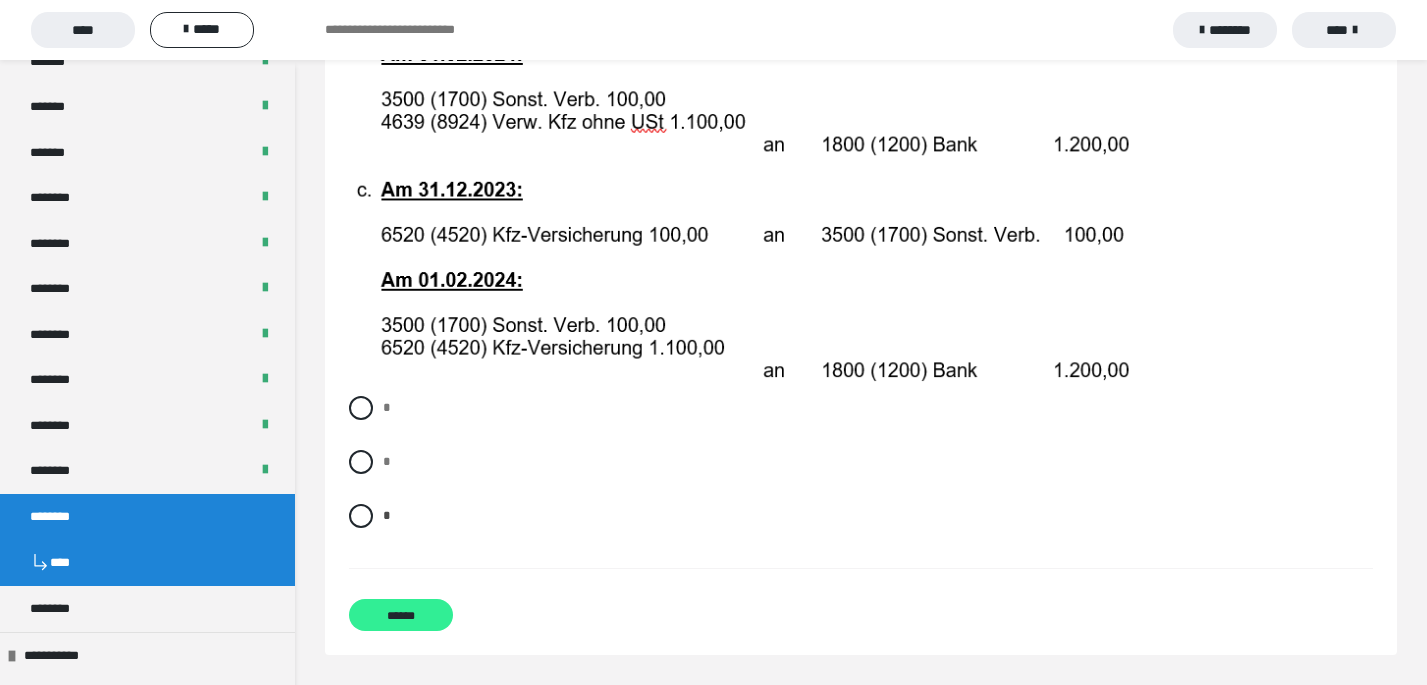 click on "******" at bounding box center [401, 615] 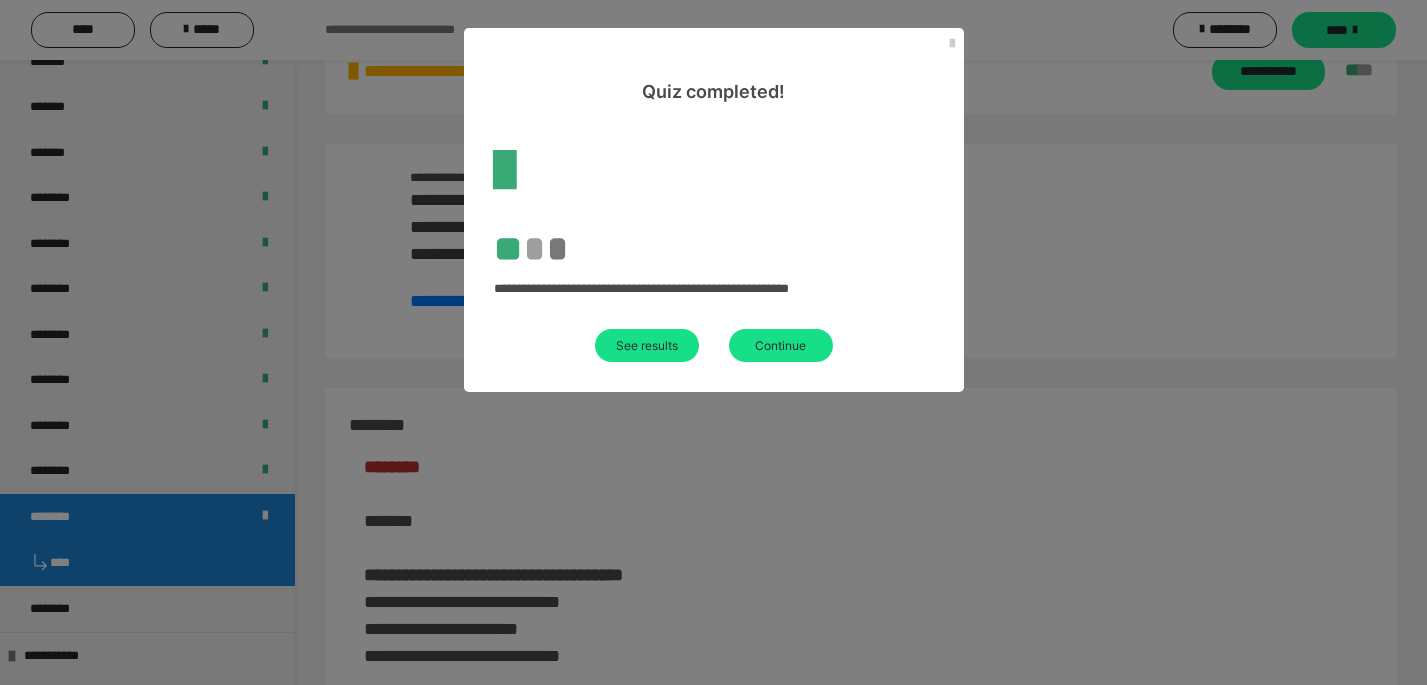 scroll, scrollTop: 3217, scrollLeft: 0, axis: vertical 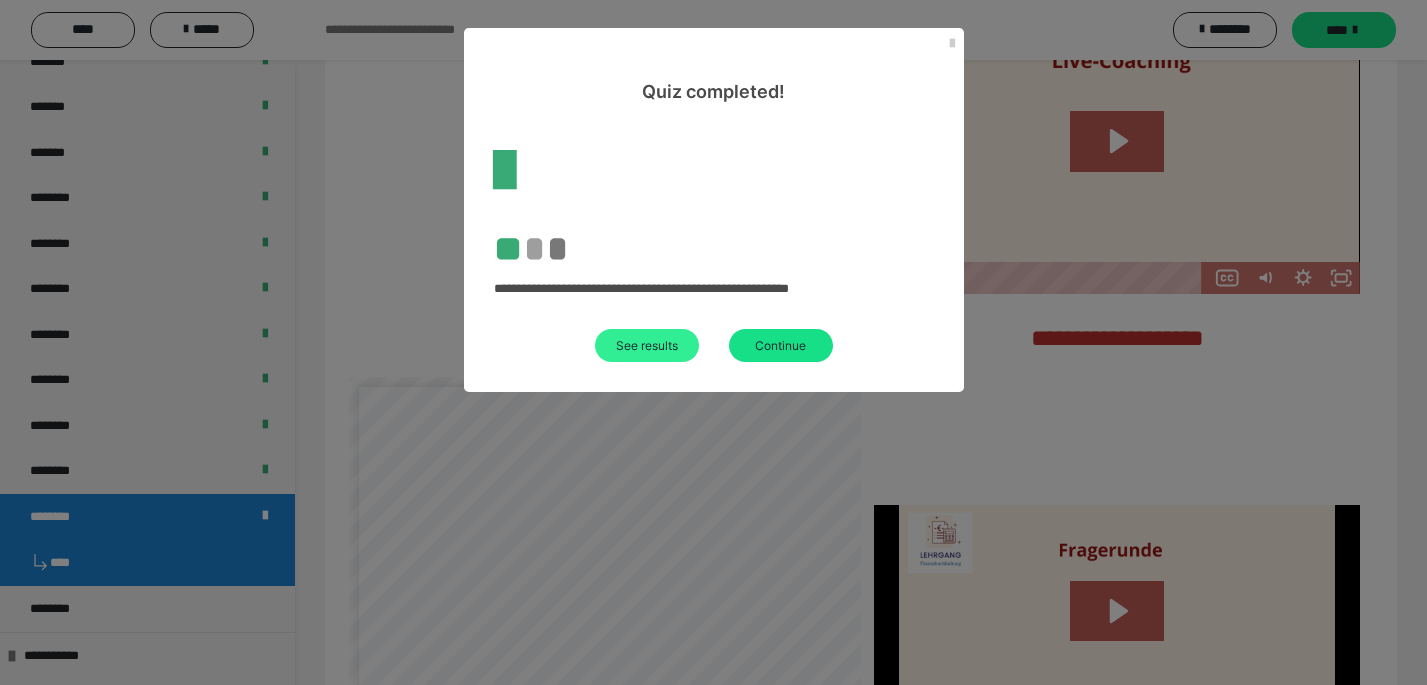 click on "See results" at bounding box center (647, 345) 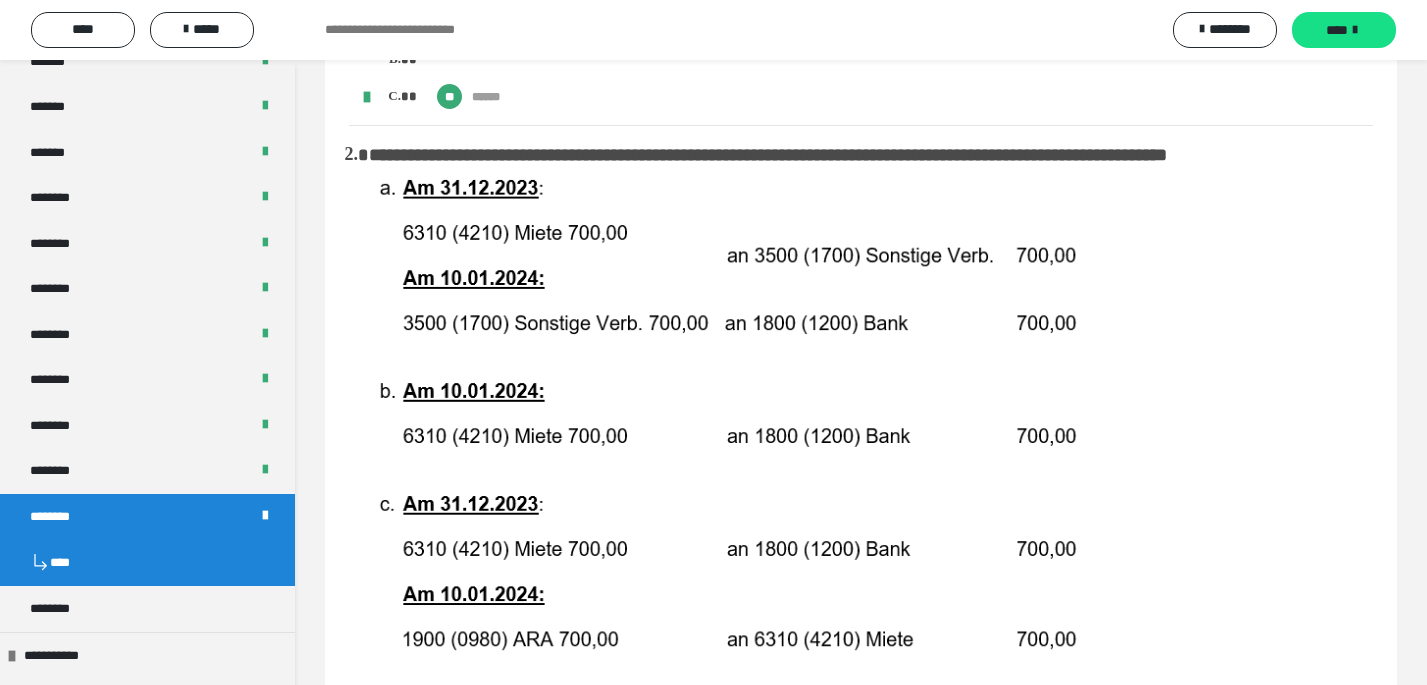 scroll, scrollTop: 714, scrollLeft: 0, axis: vertical 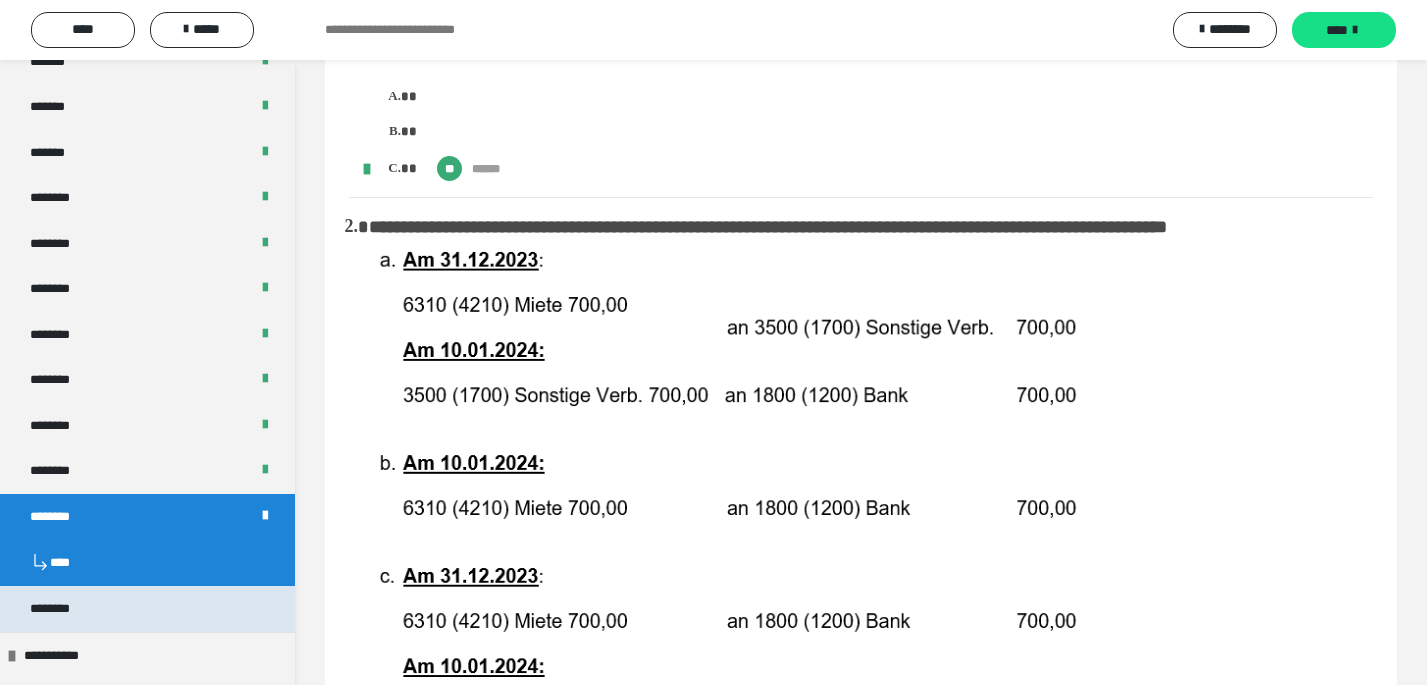 click on "********" at bounding box center (147, 609) 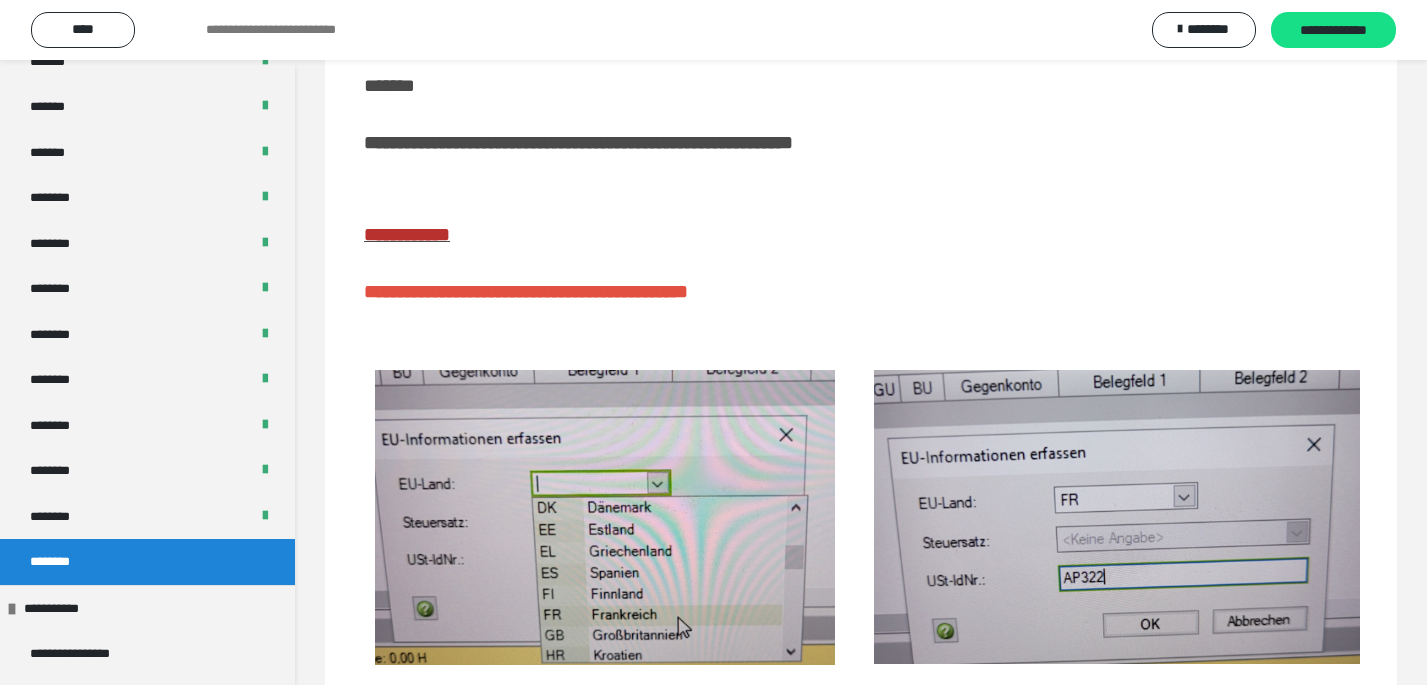 scroll, scrollTop: 0, scrollLeft: 0, axis: both 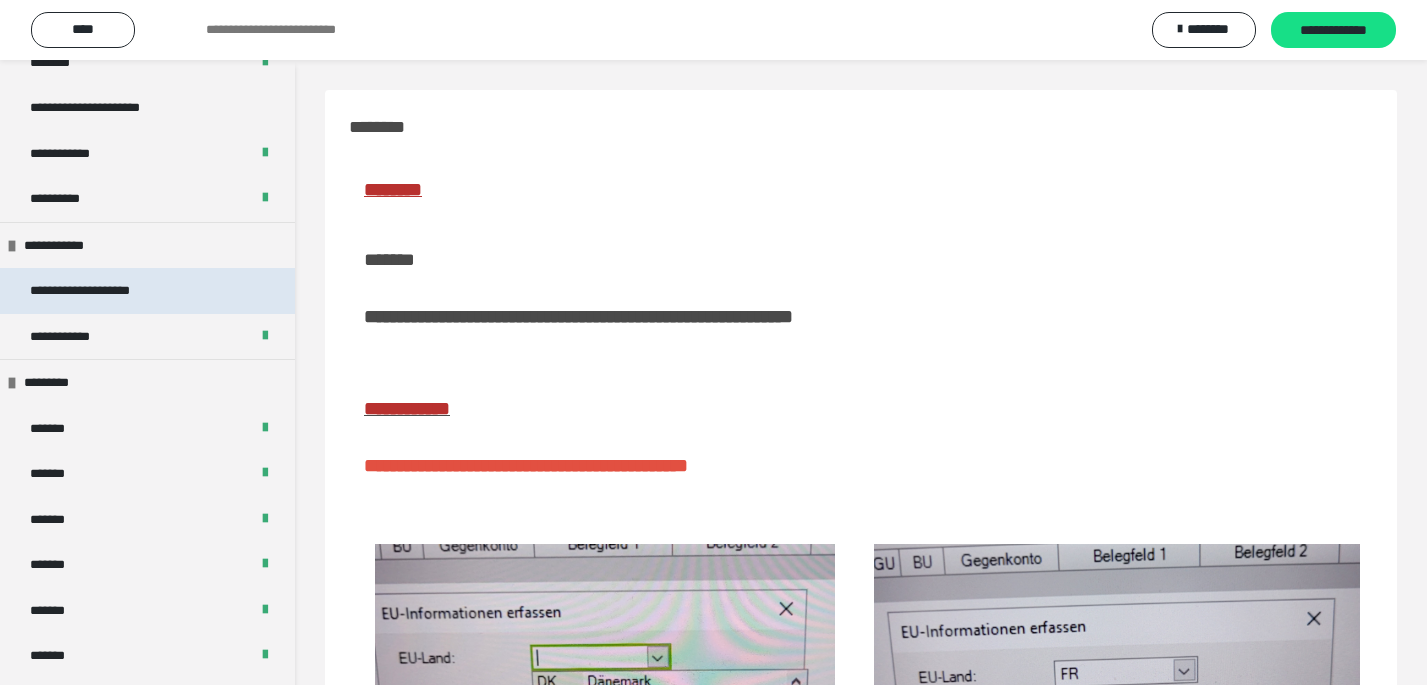 click on "**********" at bounding box center (100, 291) 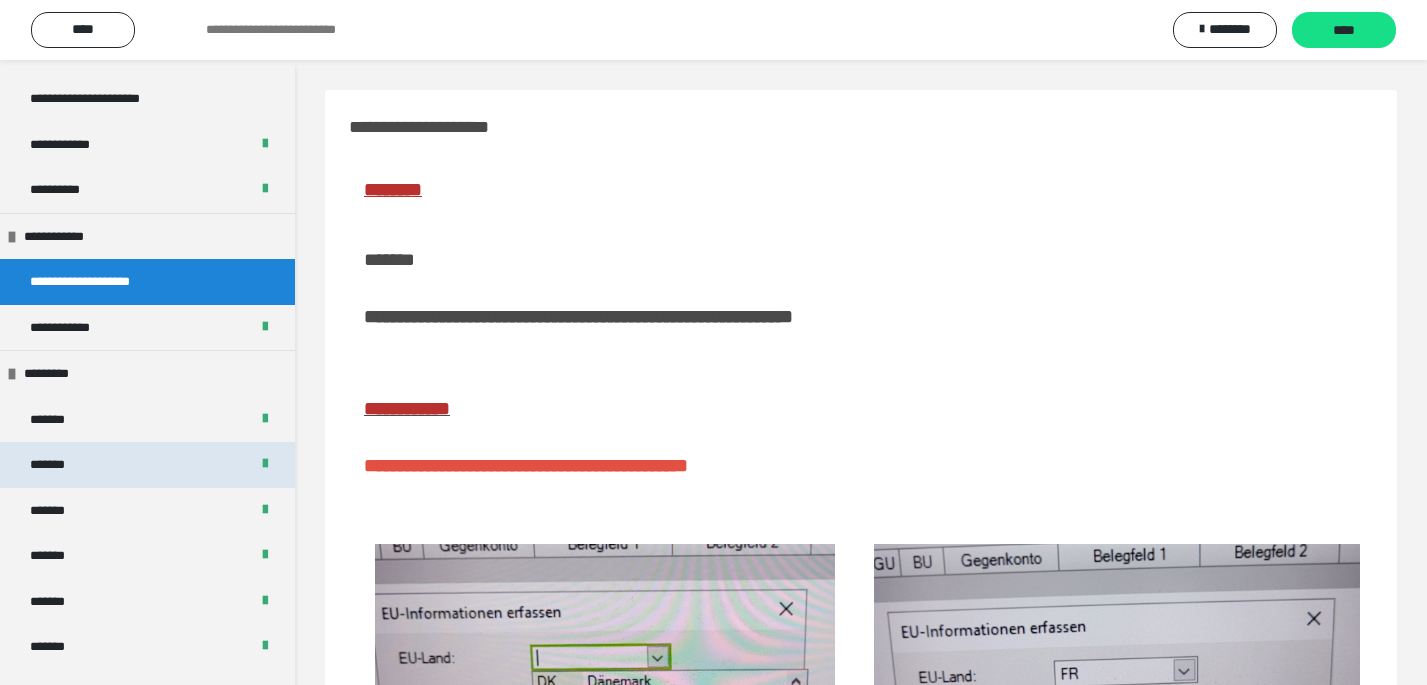scroll, scrollTop: 312, scrollLeft: 0, axis: vertical 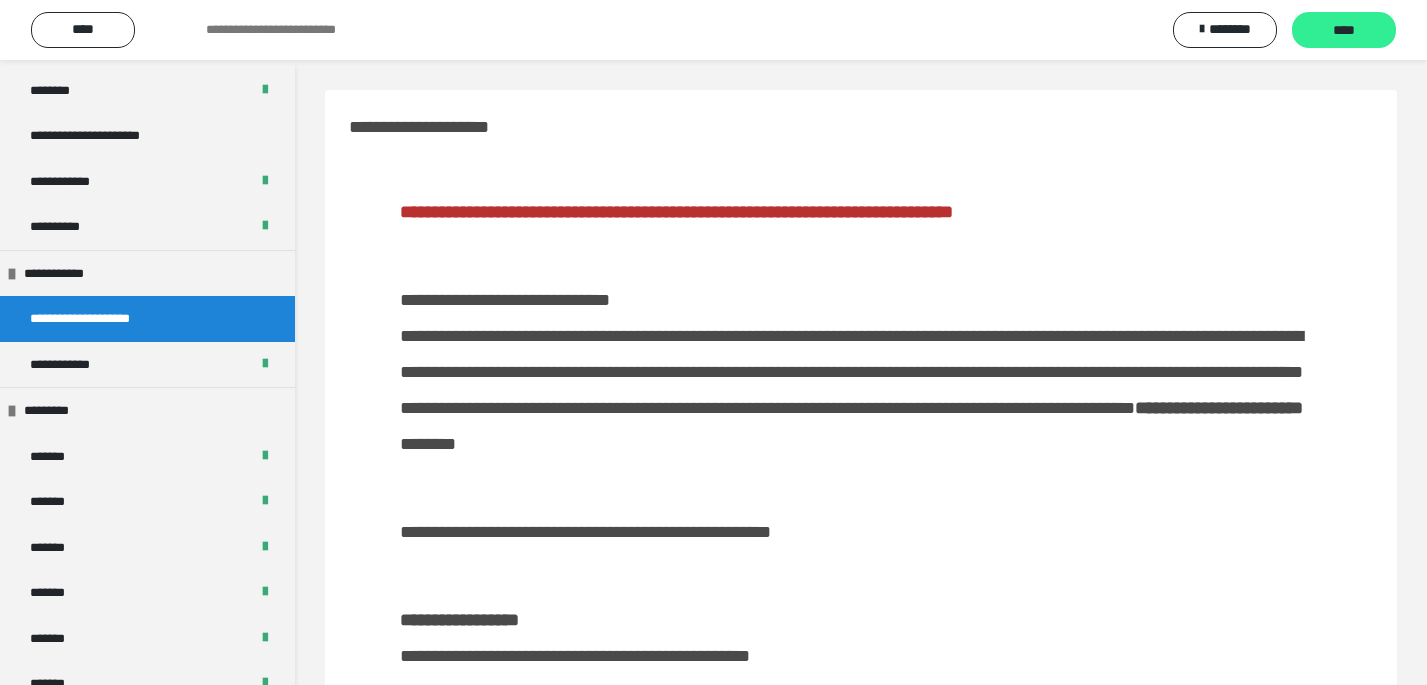 click on "****" at bounding box center [1344, 31] 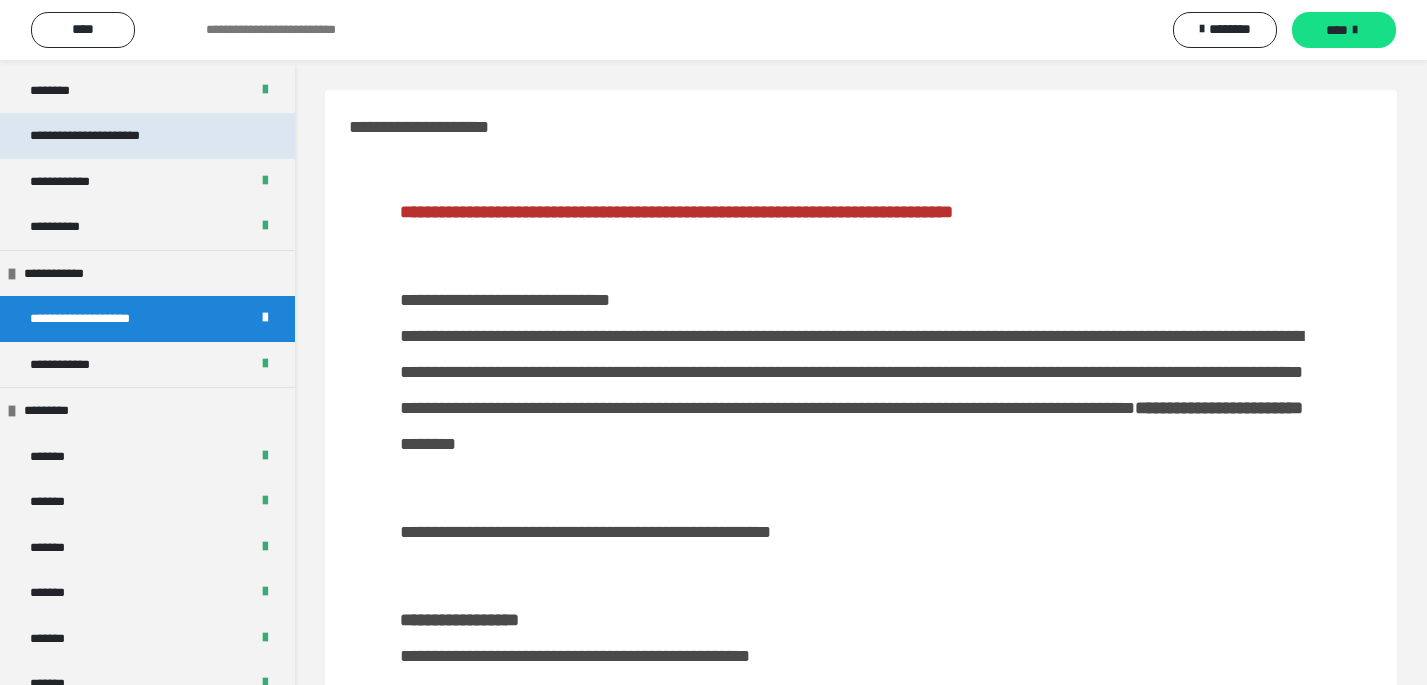 click on "**********" at bounding box center (108, 136) 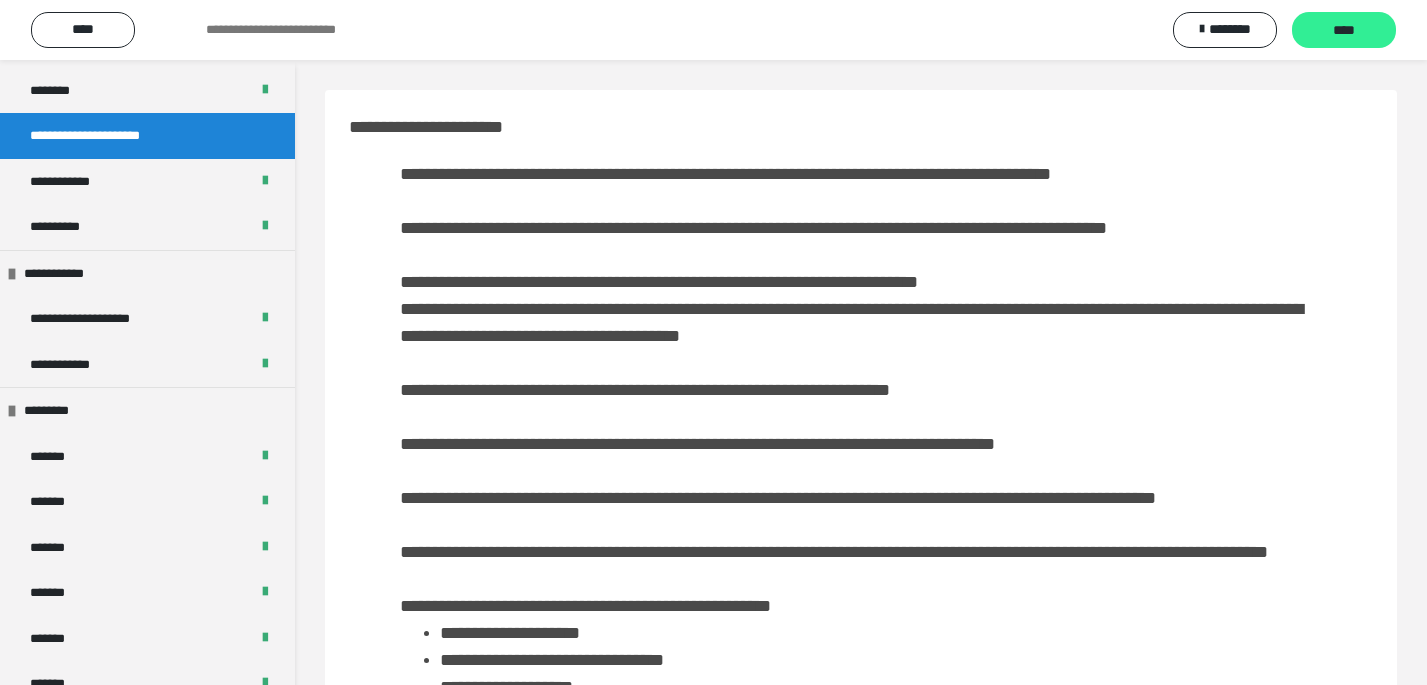 click on "****" at bounding box center (1344, 31) 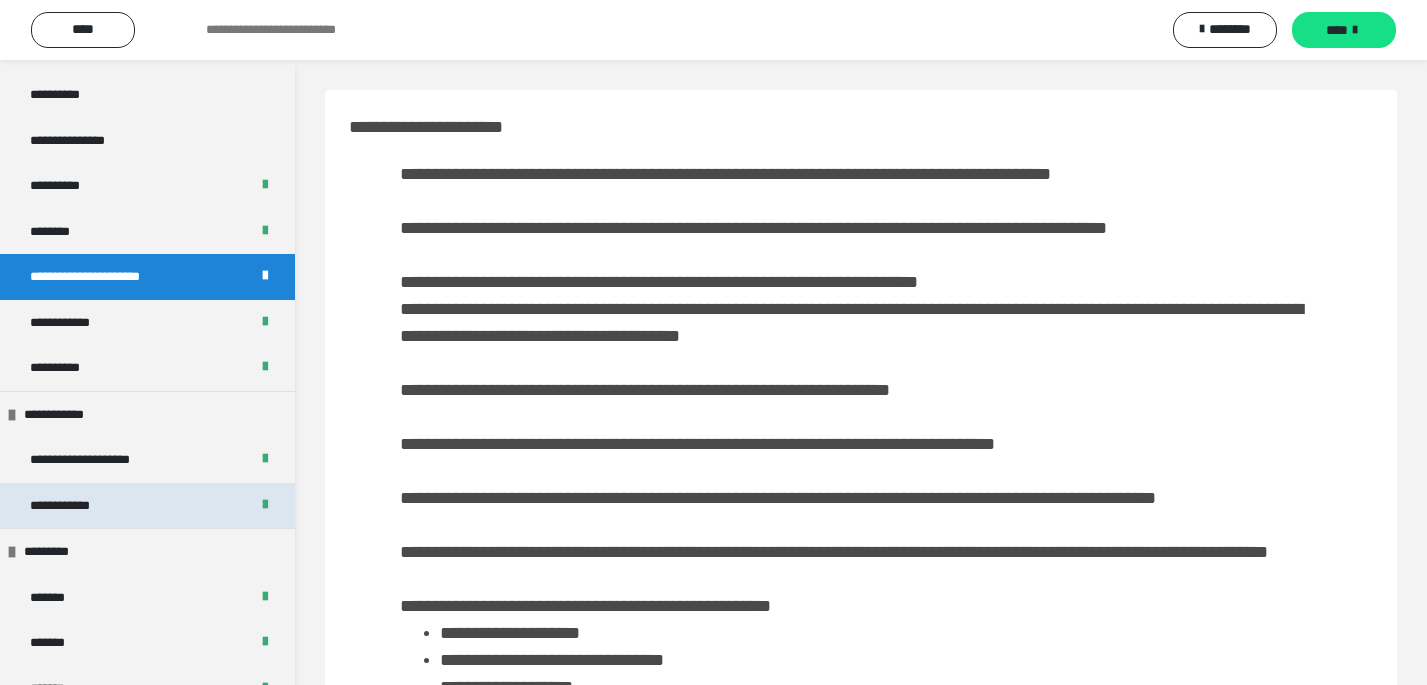 scroll, scrollTop: 166, scrollLeft: 0, axis: vertical 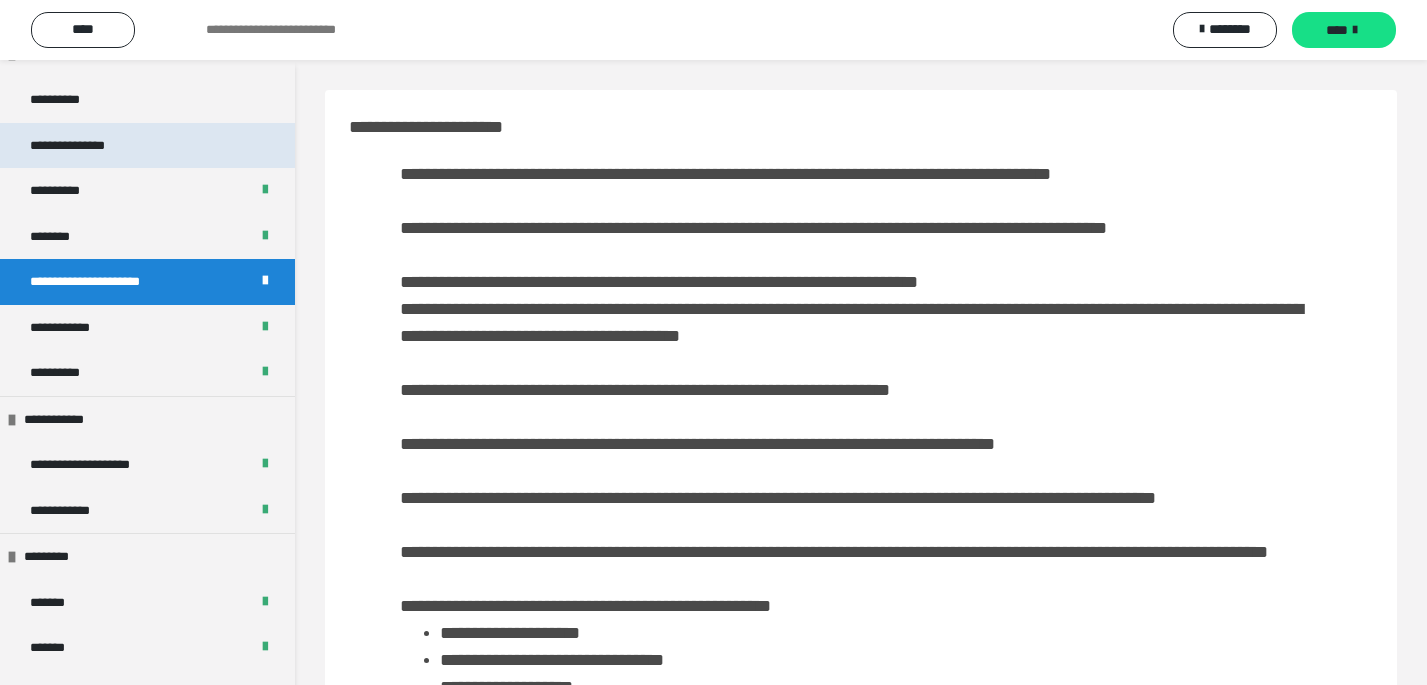 click on "**********" at bounding box center [88, 146] 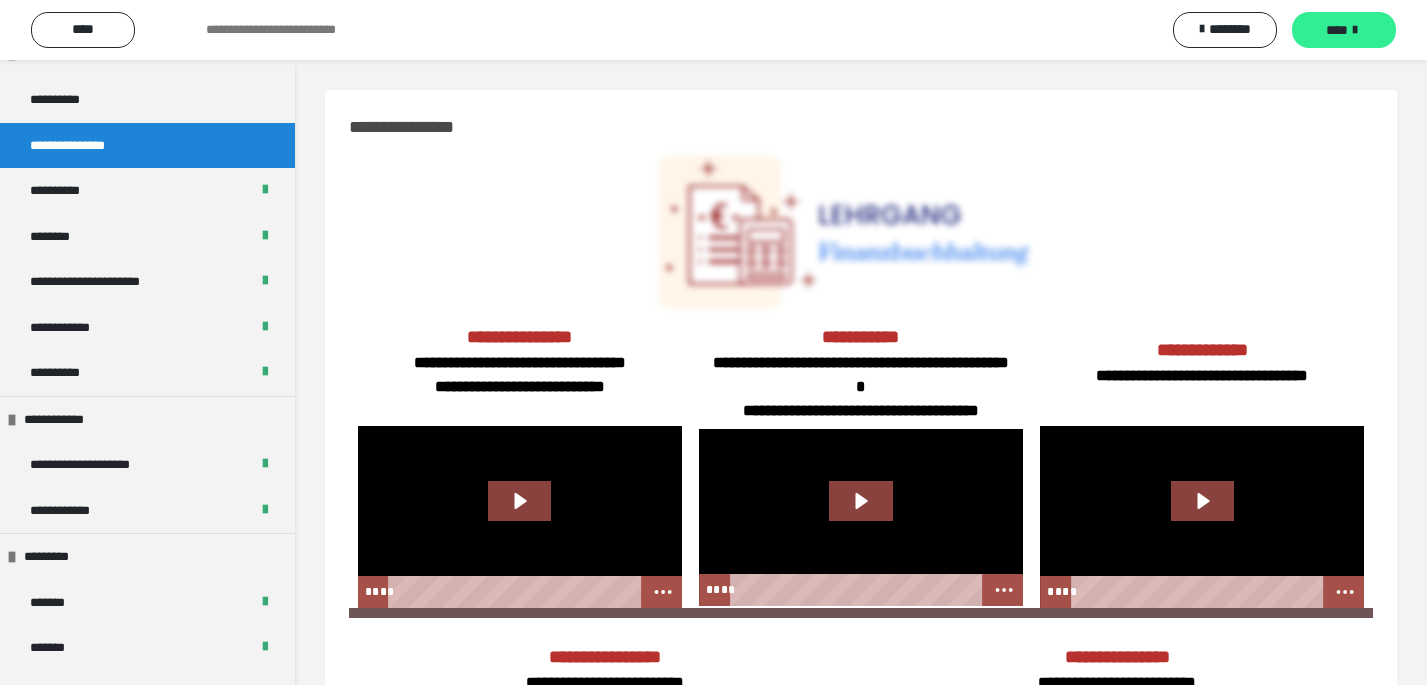 click on "****" at bounding box center (1337, 30) 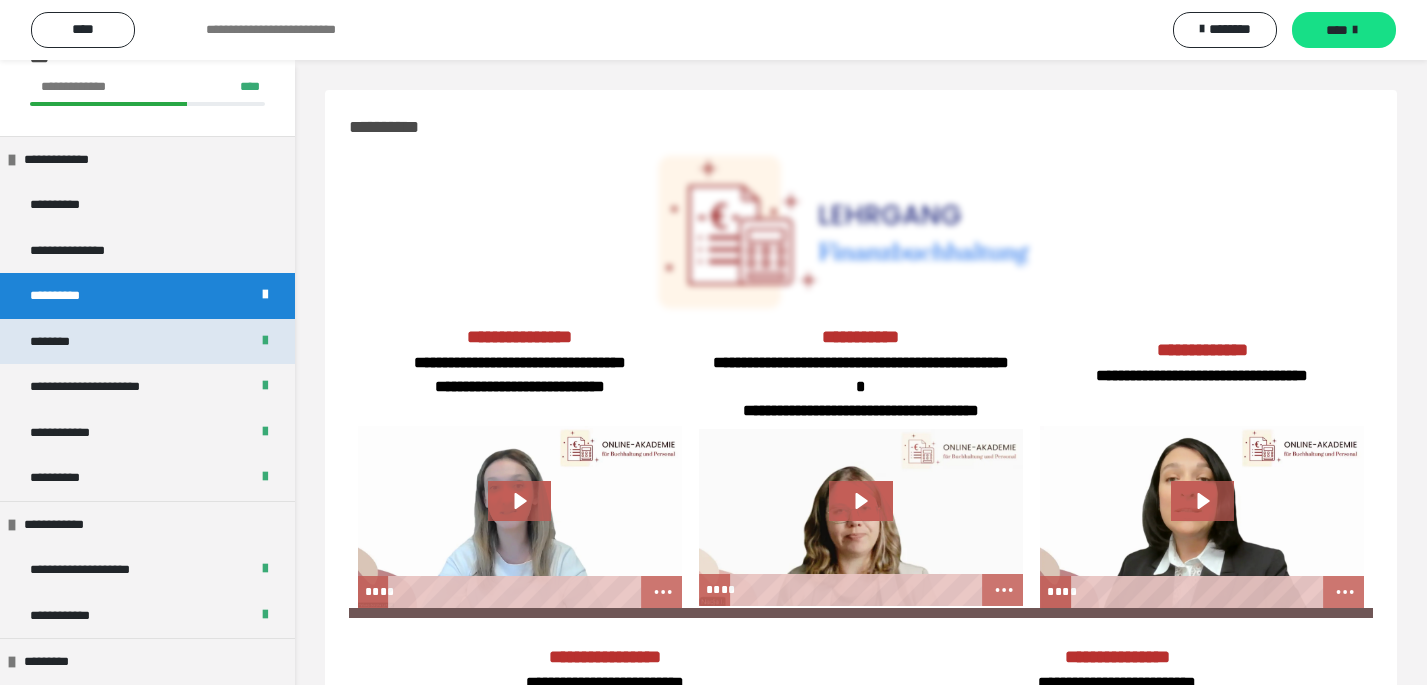 scroll, scrollTop: 0, scrollLeft: 0, axis: both 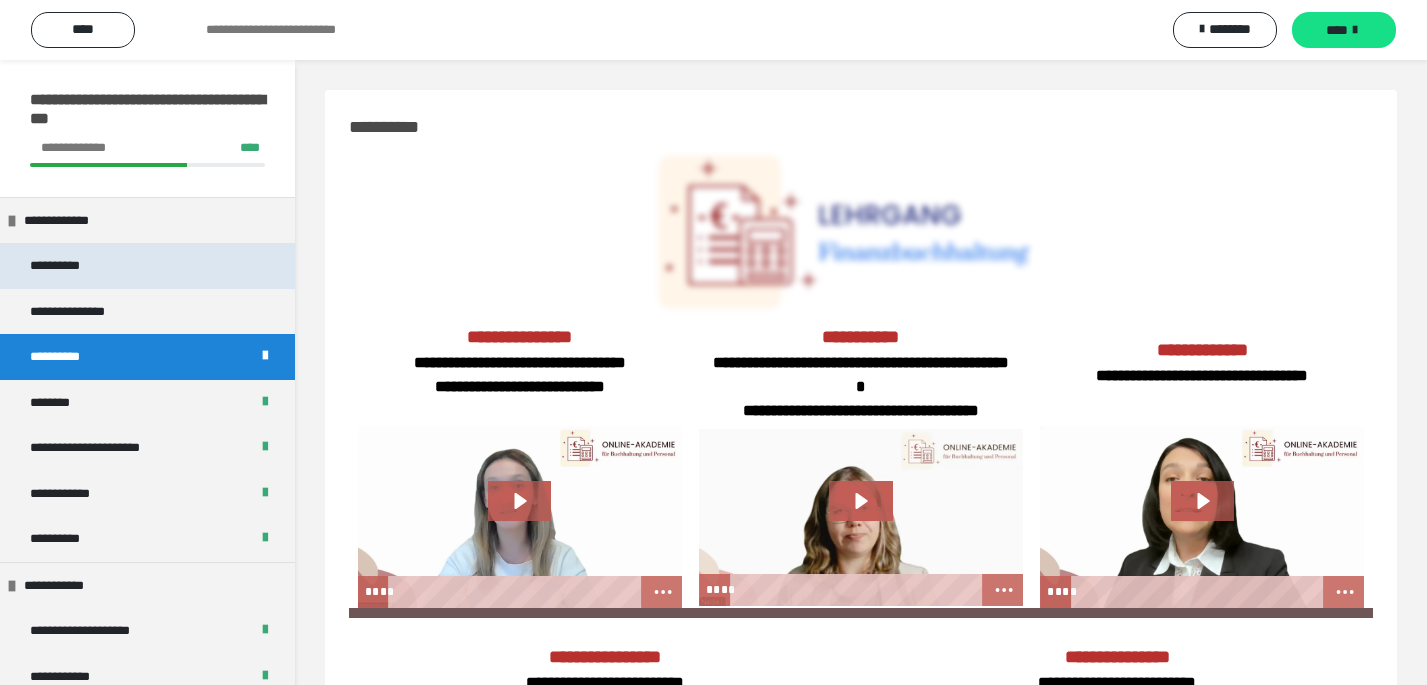 click on "**********" at bounding box center [78, 266] 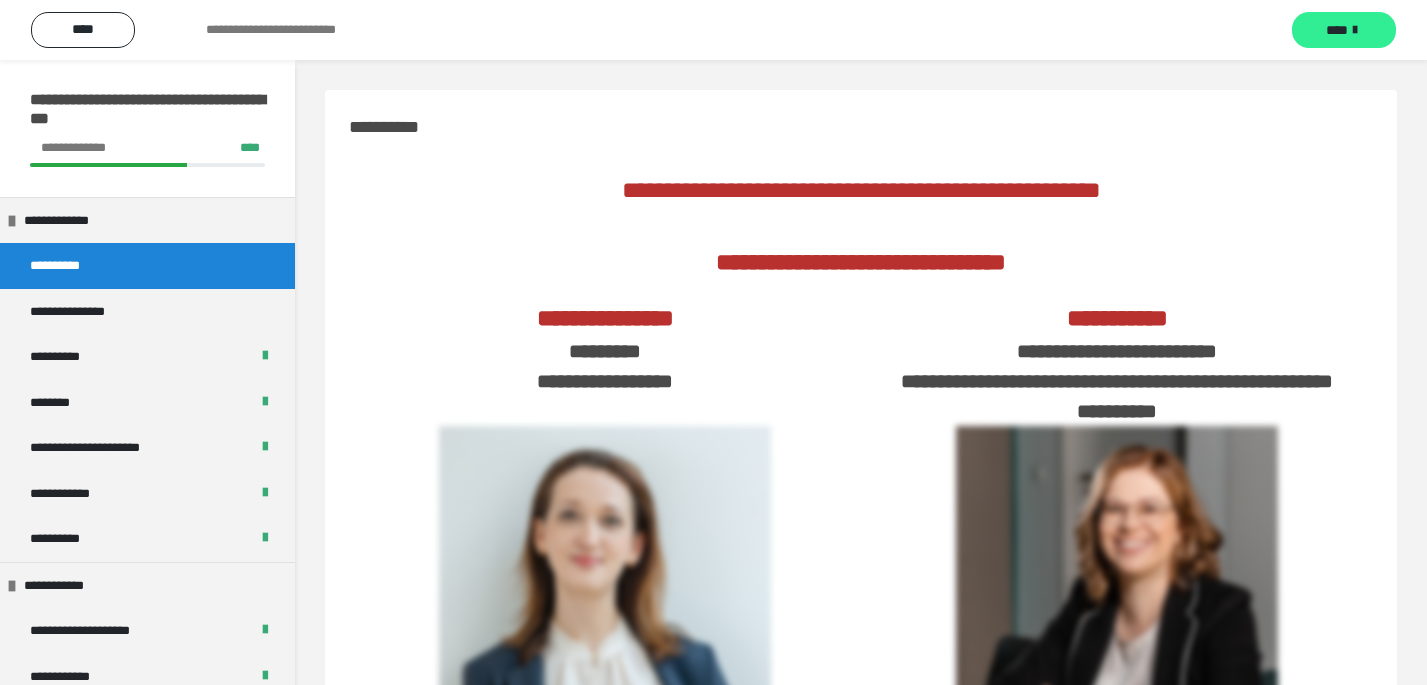 click on "****" at bounding box center [1344, 30] 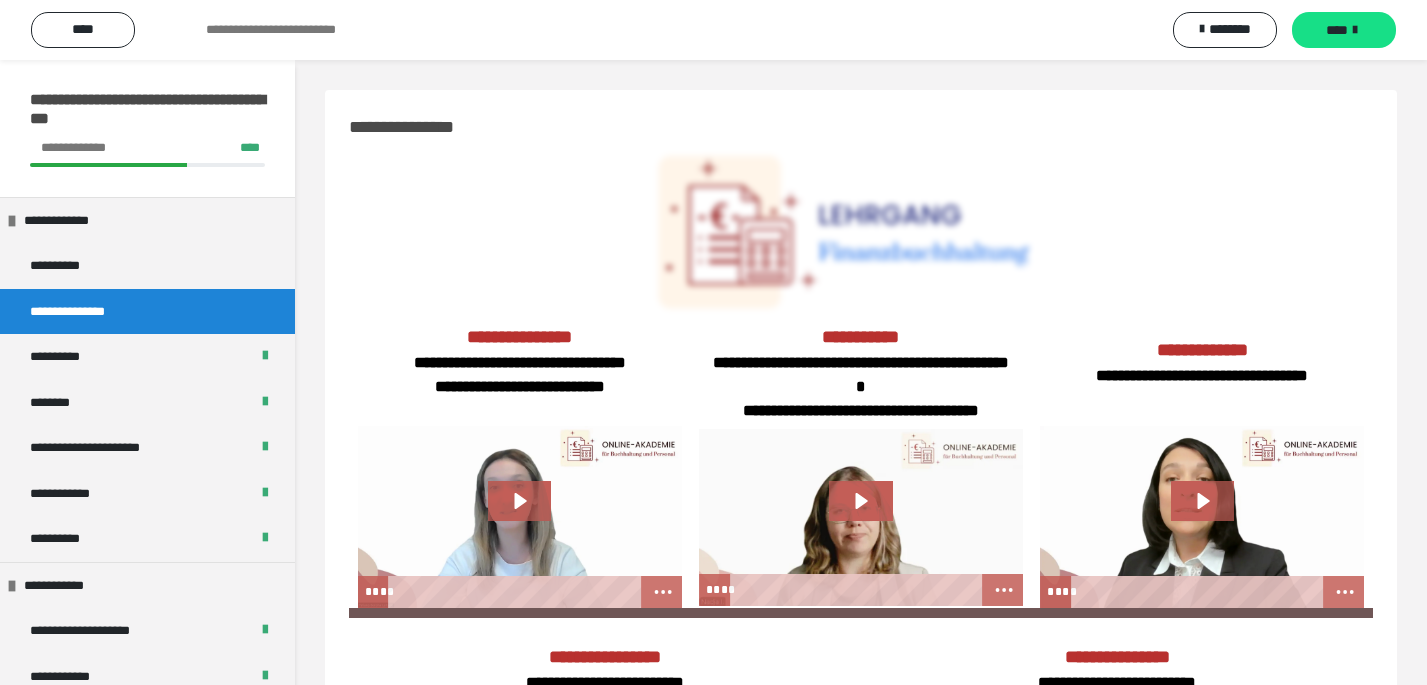 click on "**********" at bounding box center [147, 312] 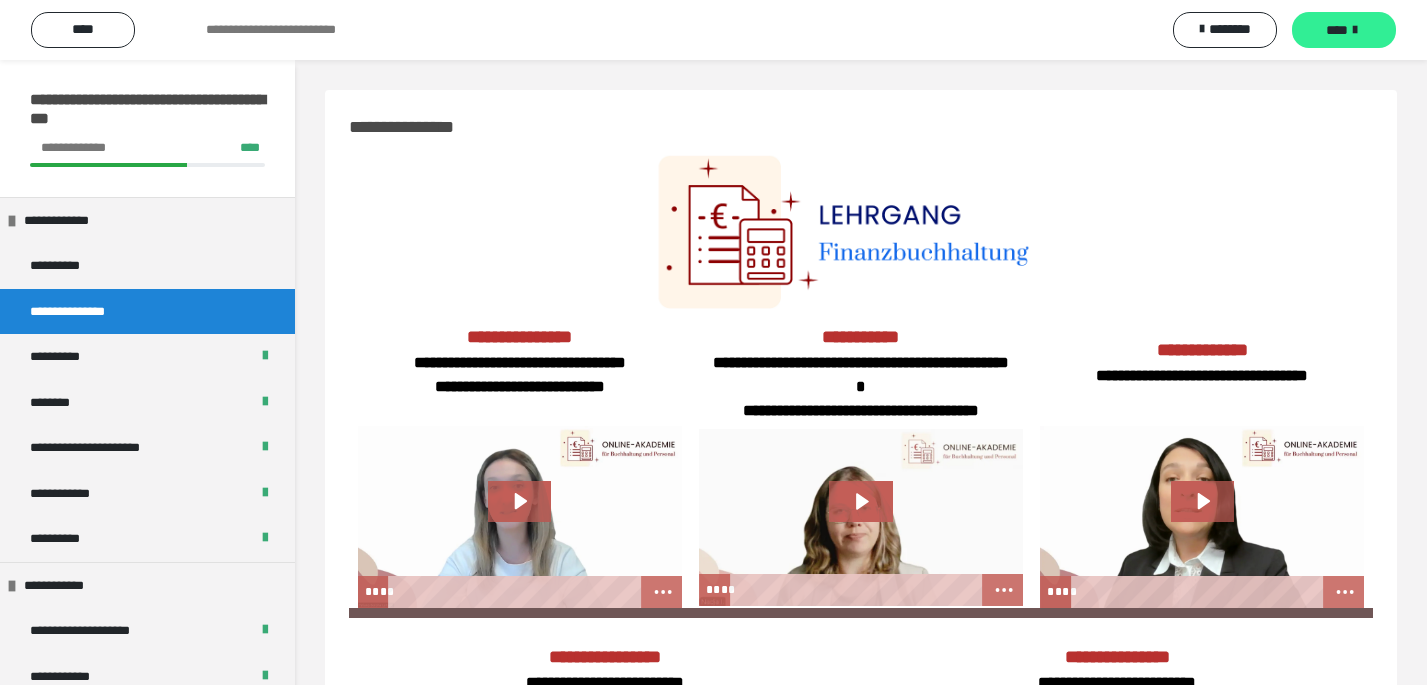 click on "****" at bounding box center [1337, 30] 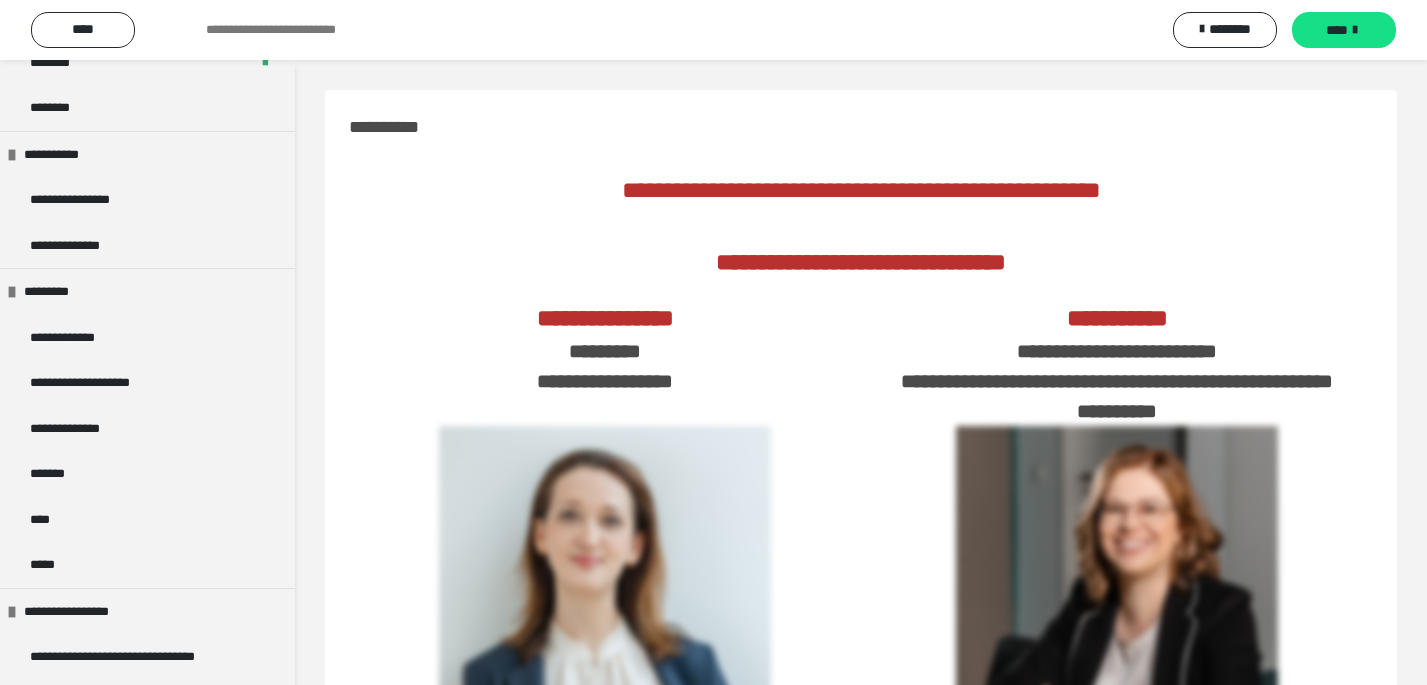 scroll, scrollTop: 1439, scrollLeft: 0, axis: vertical 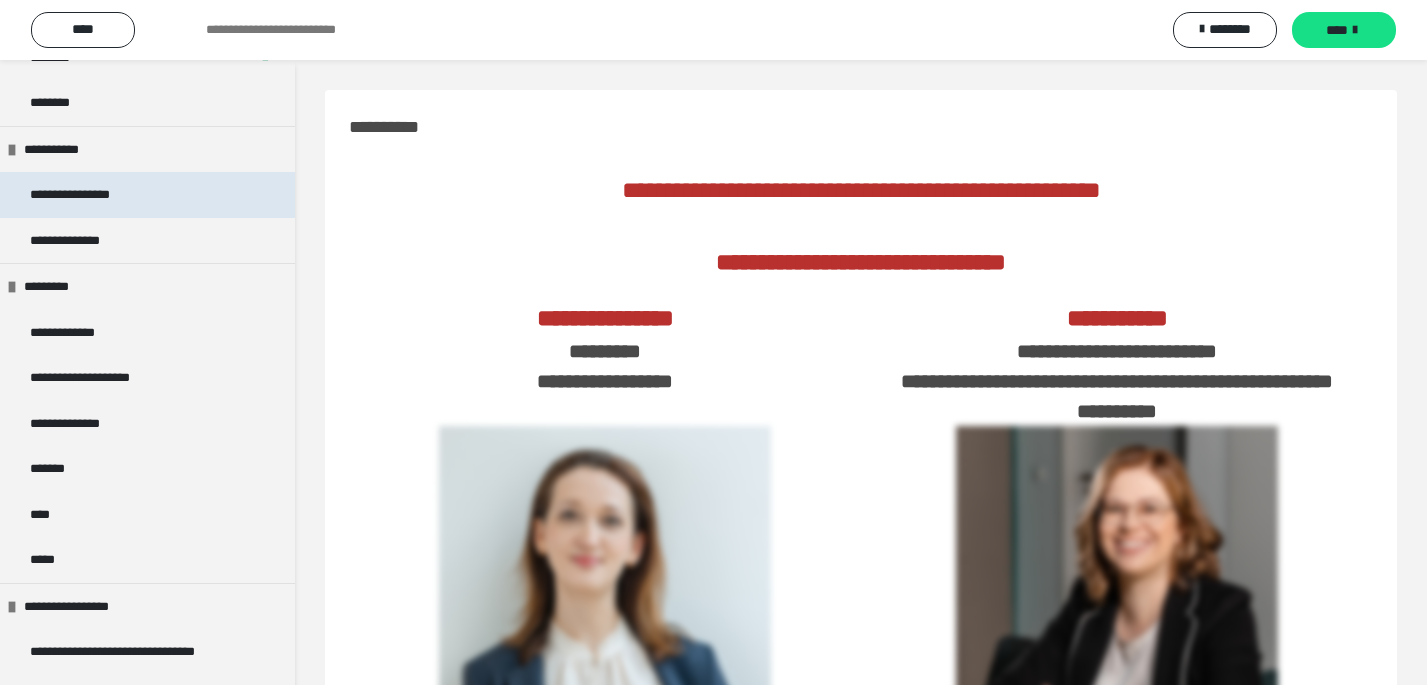 click on "**********" at bounding box center [147, 195] 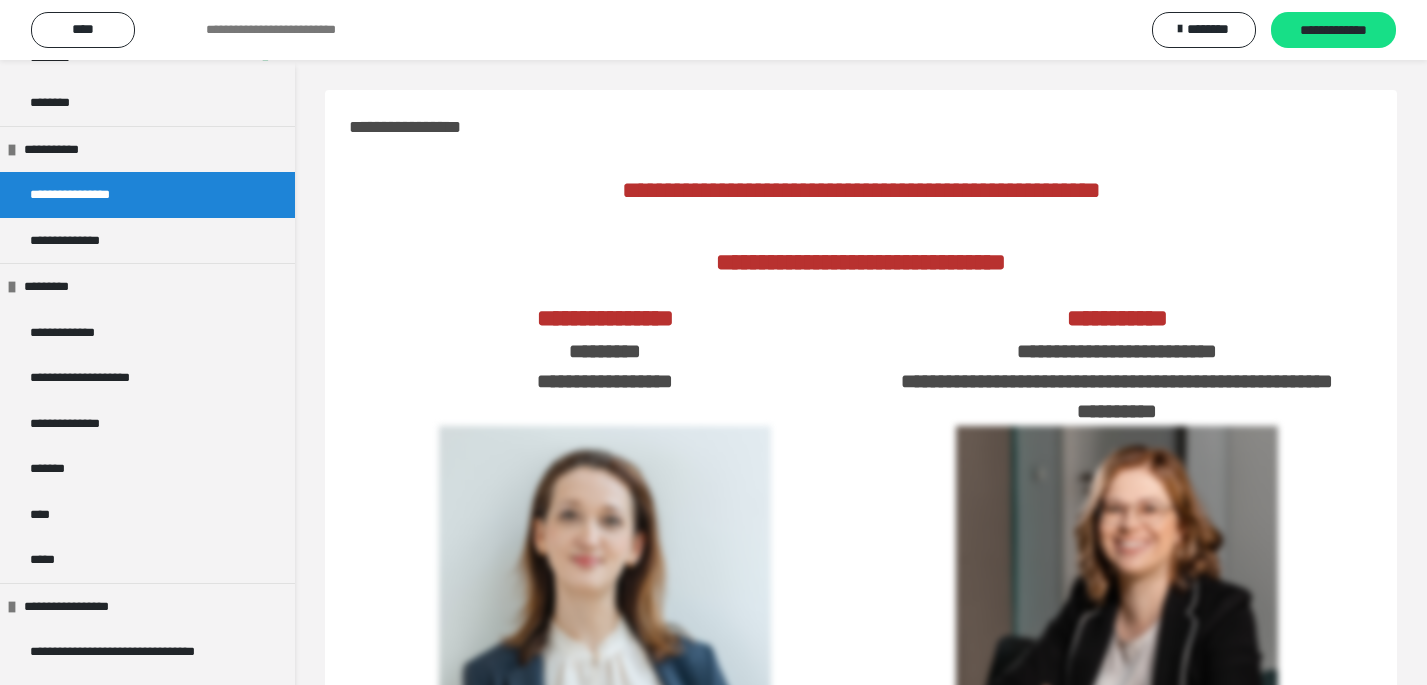 click on "**********" at bounding box center (95, 195) 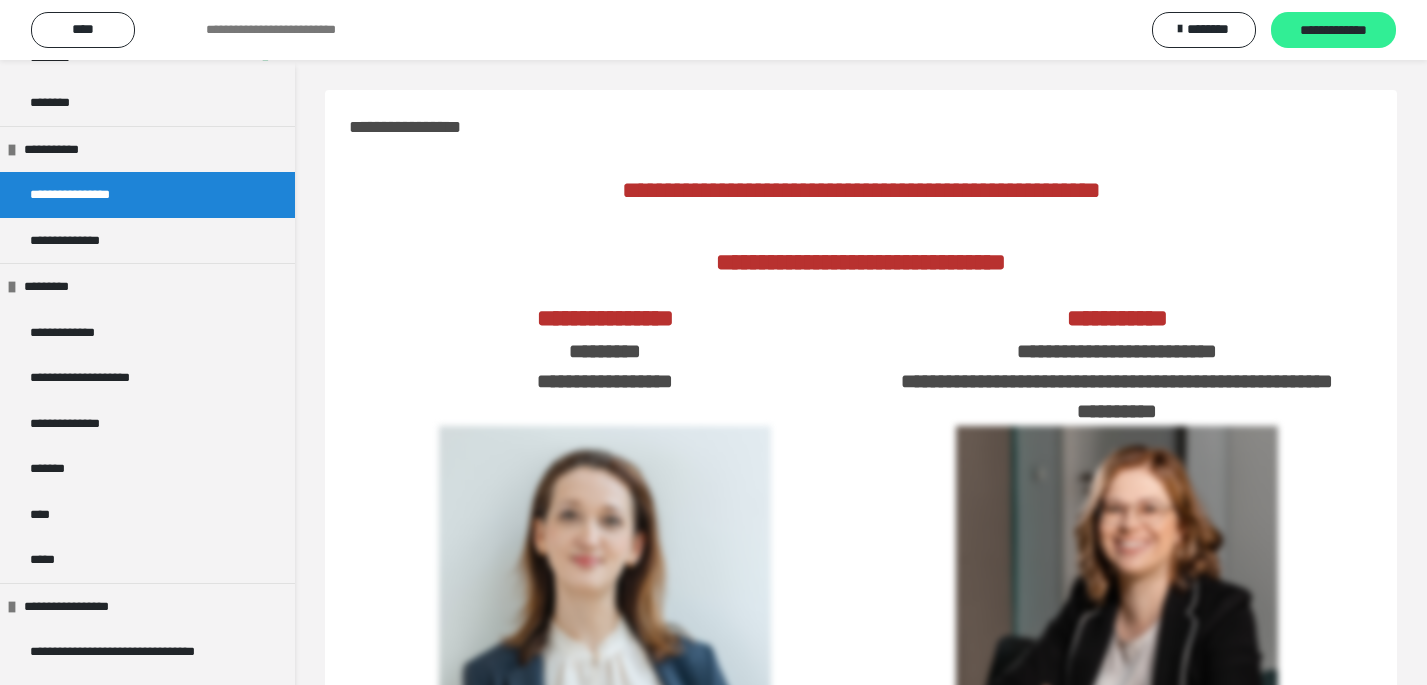 click on "**********" at bounding box center (1333, 31) 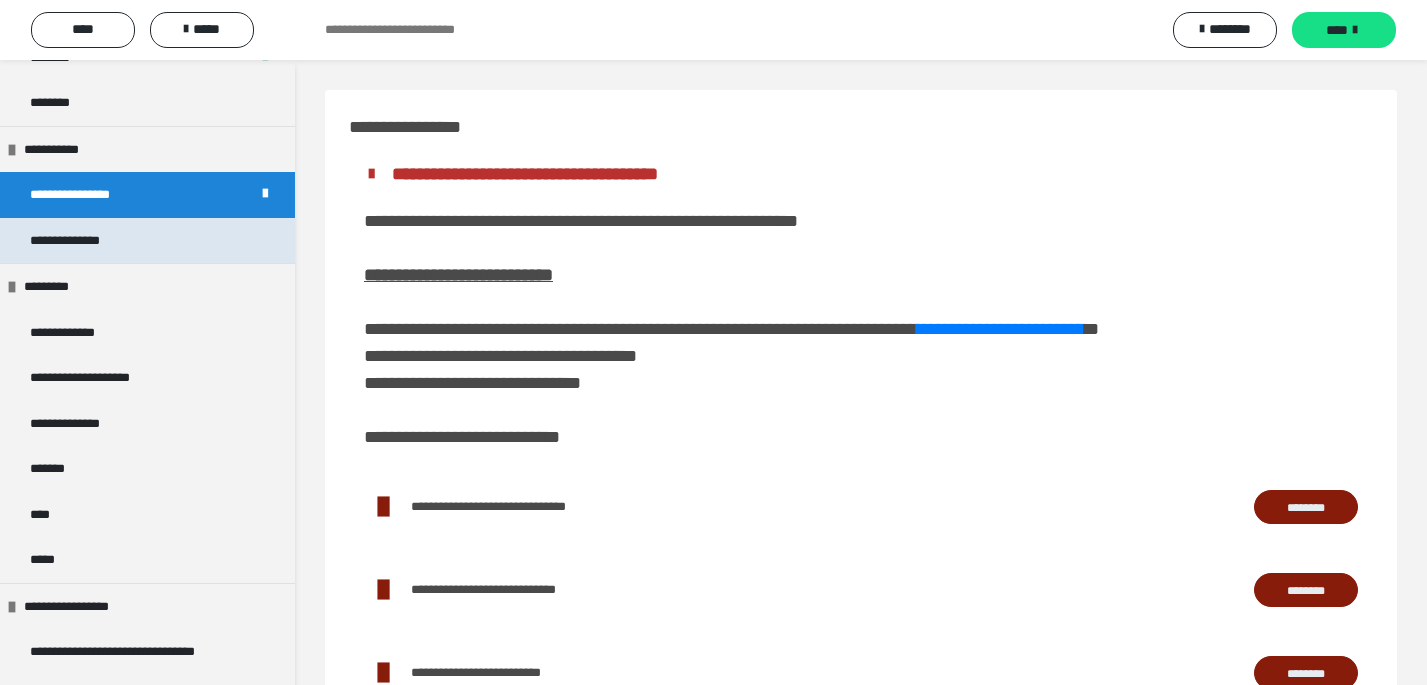 click on "**********" at bounding box center (89, 241) 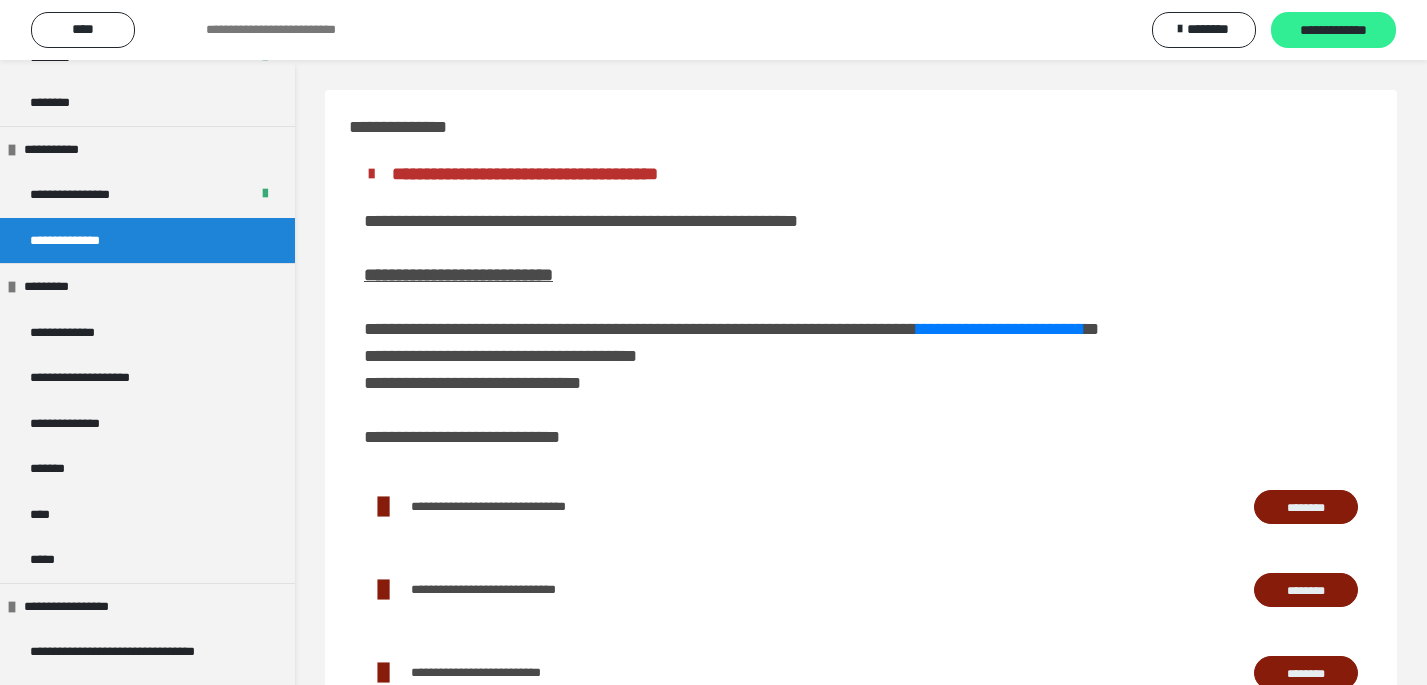 click on "**********" at bounding box center [1333, 31] 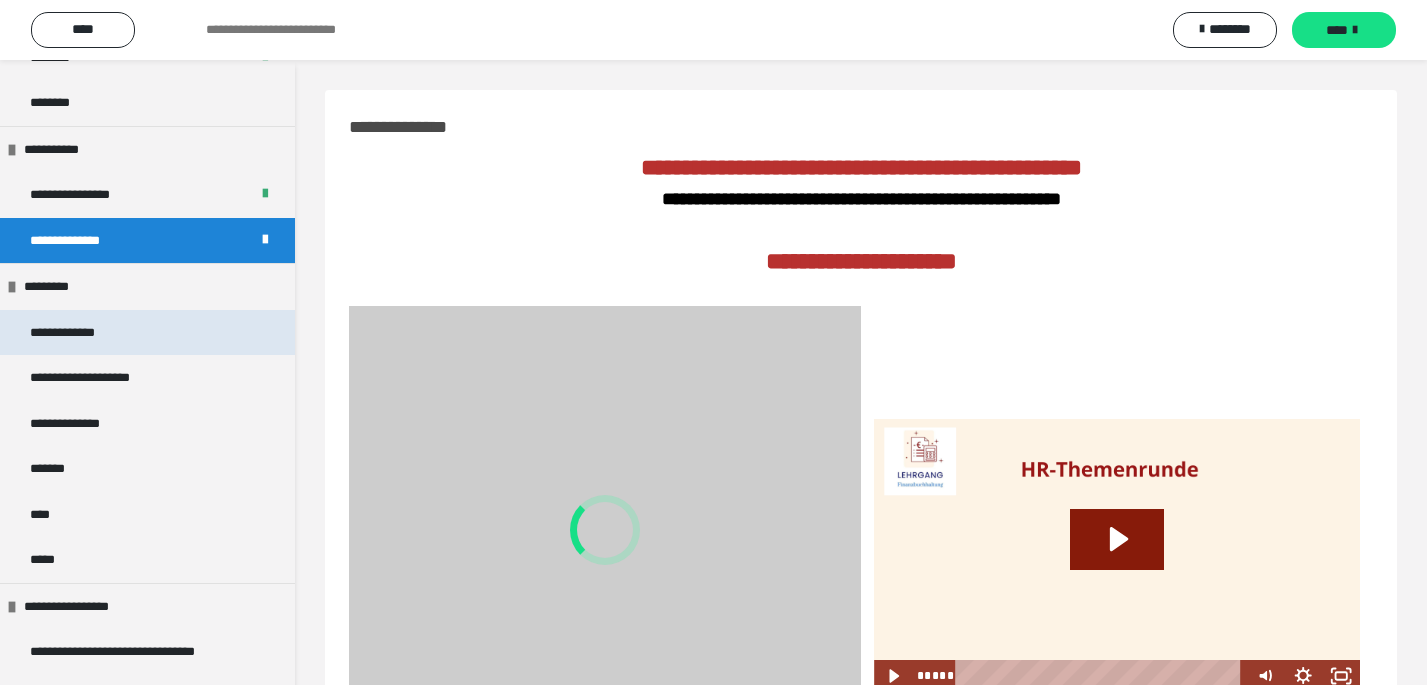 click on "**********" at bounding box center (147, 333) 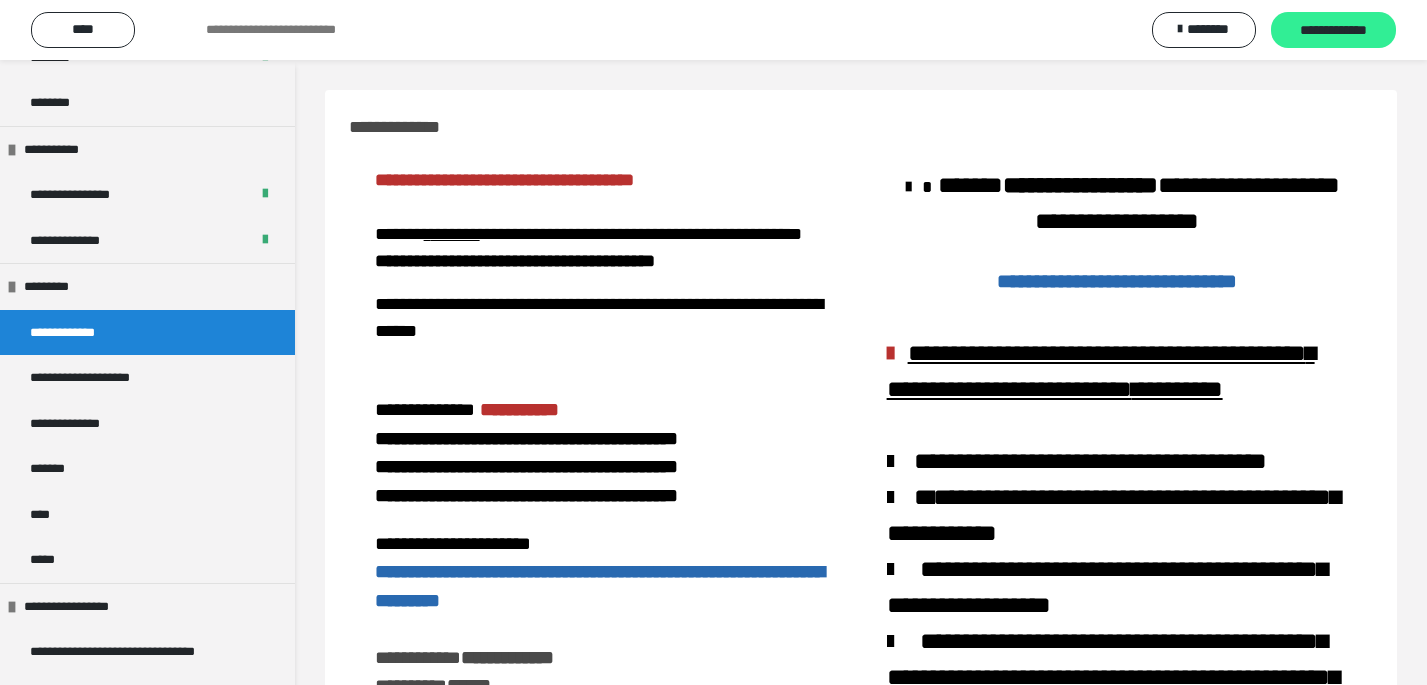 click on "**********" at bounding box center (1333, 31) 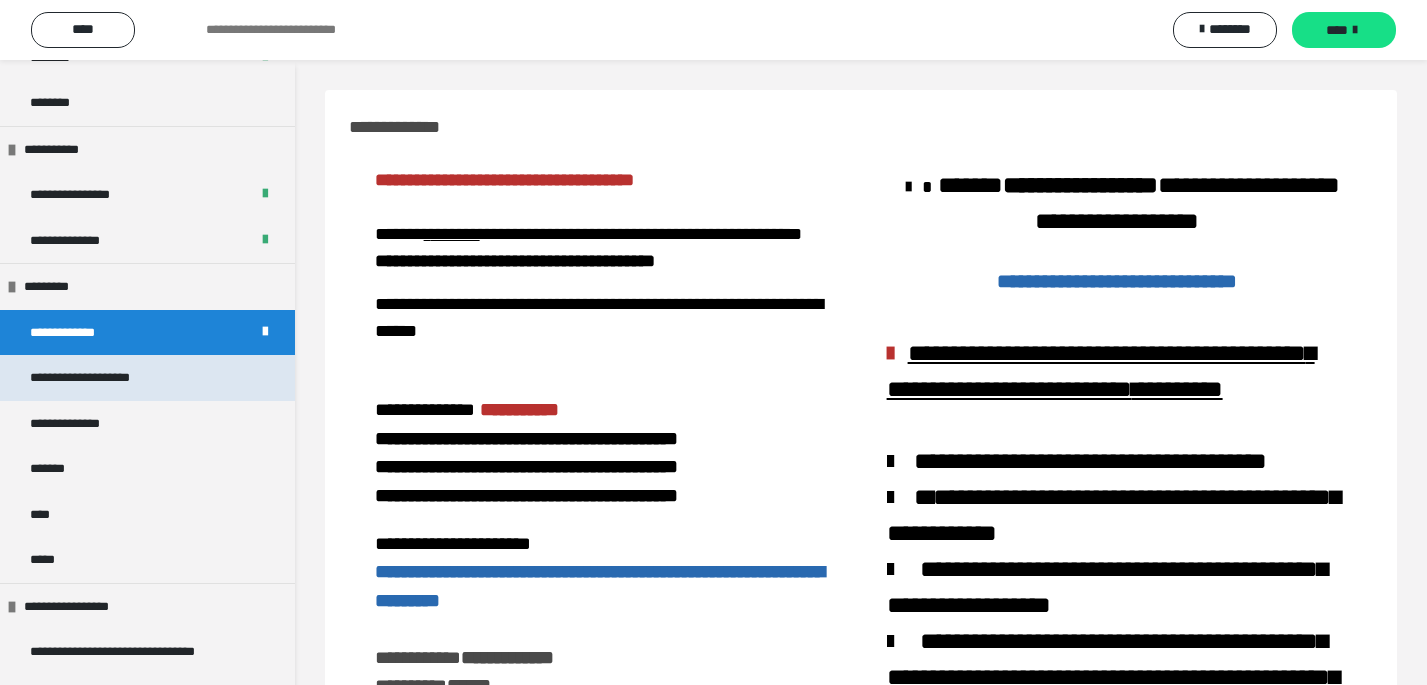 click on "**********" at bounding box center (94, 378) 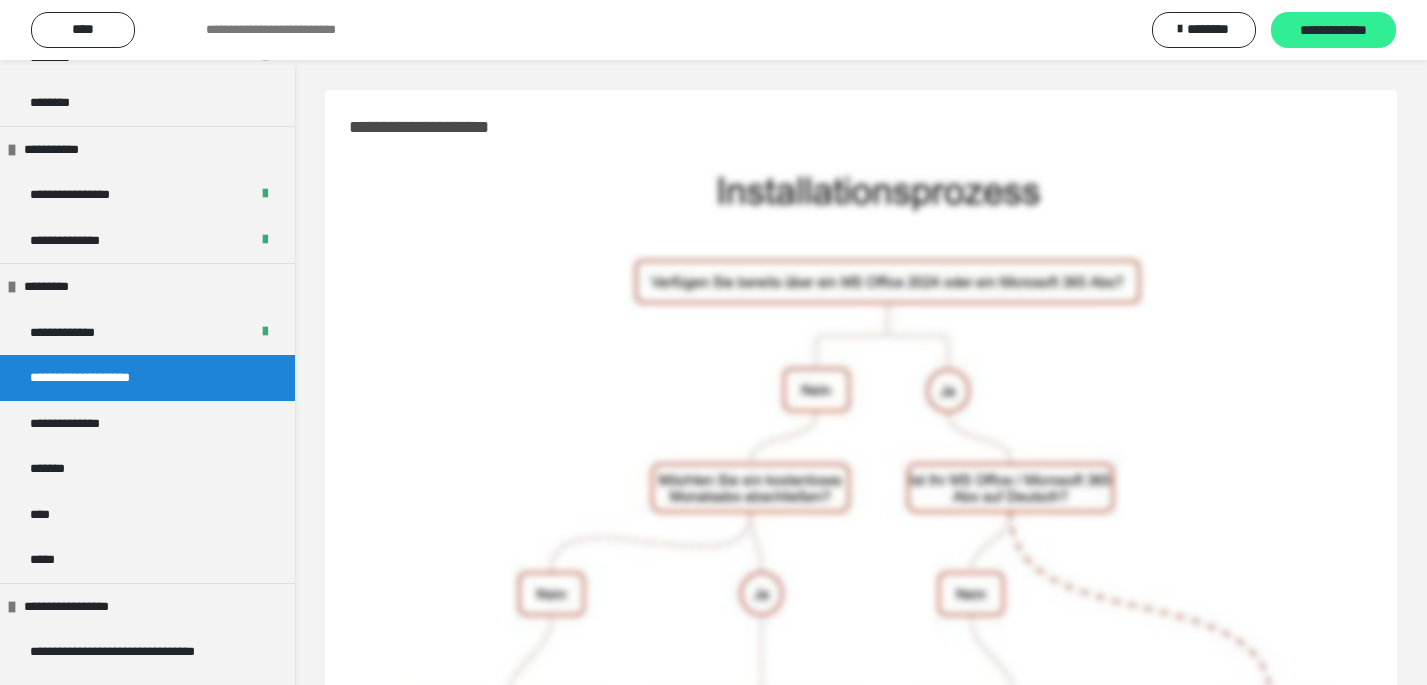 click on "**********" at bounding box center [1333, 31] 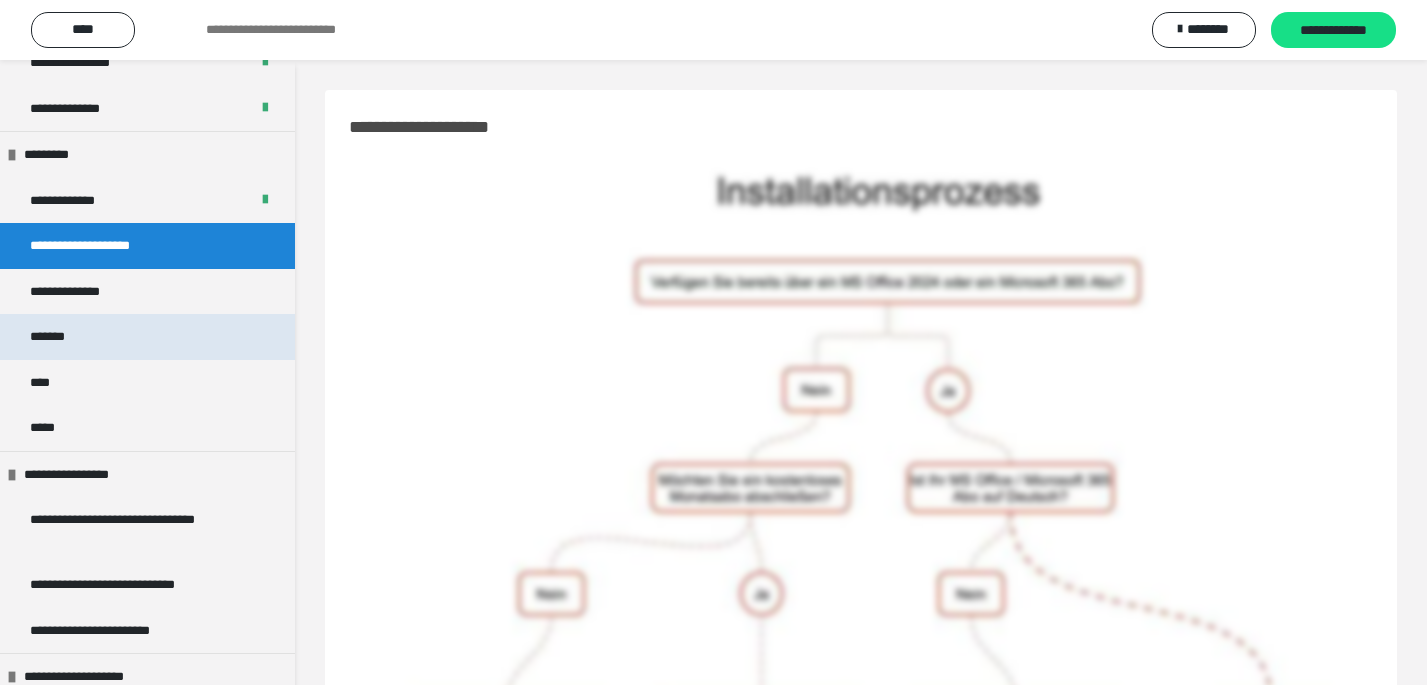 scroll, scrollTop: 1572, scrollLeft: 0, axis: vertical 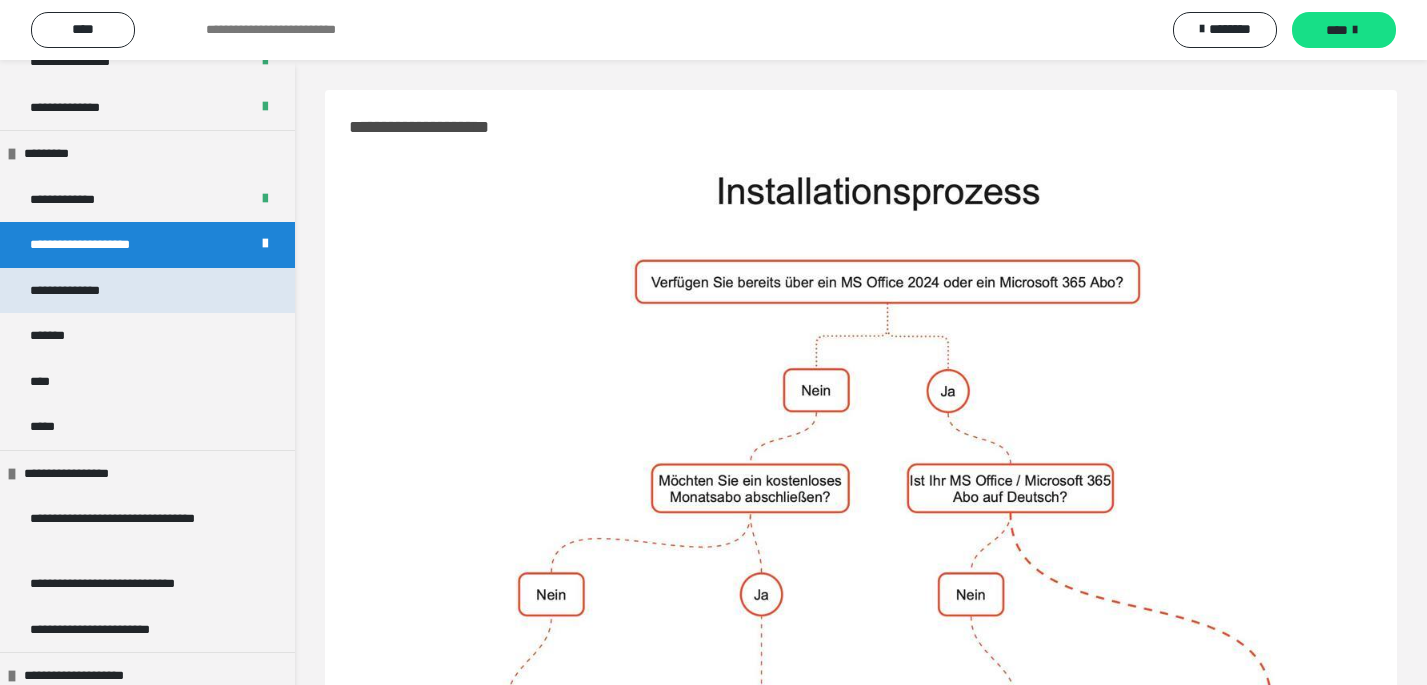 click on "**********" at bounding box center [81, 291] 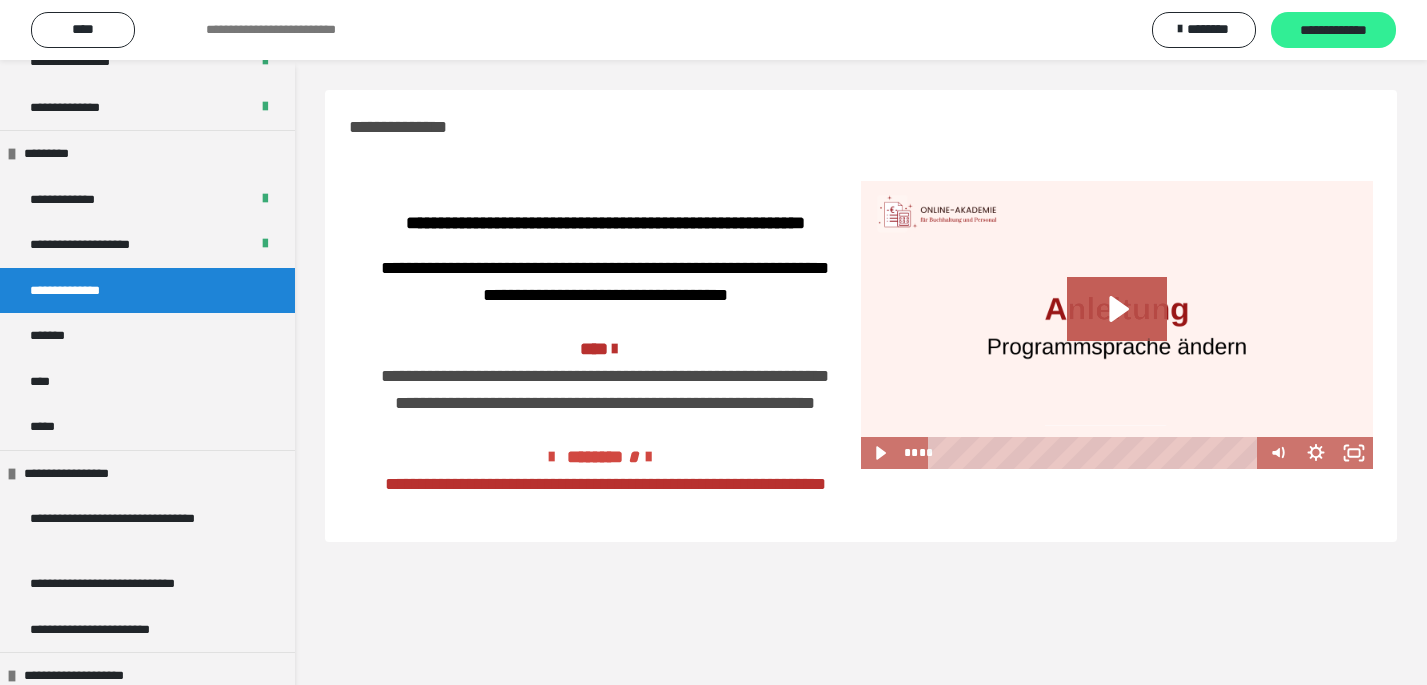 click on "**********" at bounding box center [1333, 31] 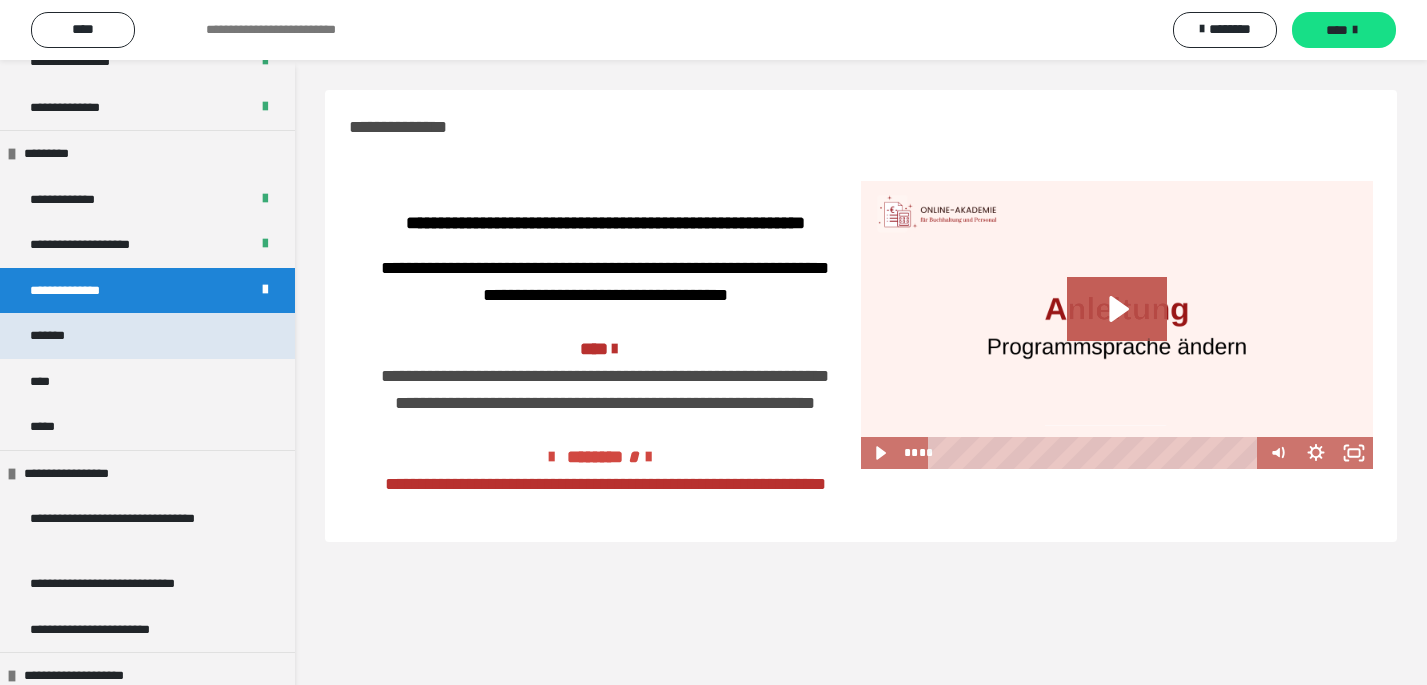 click on "*******" at bounding box center (147, 336) 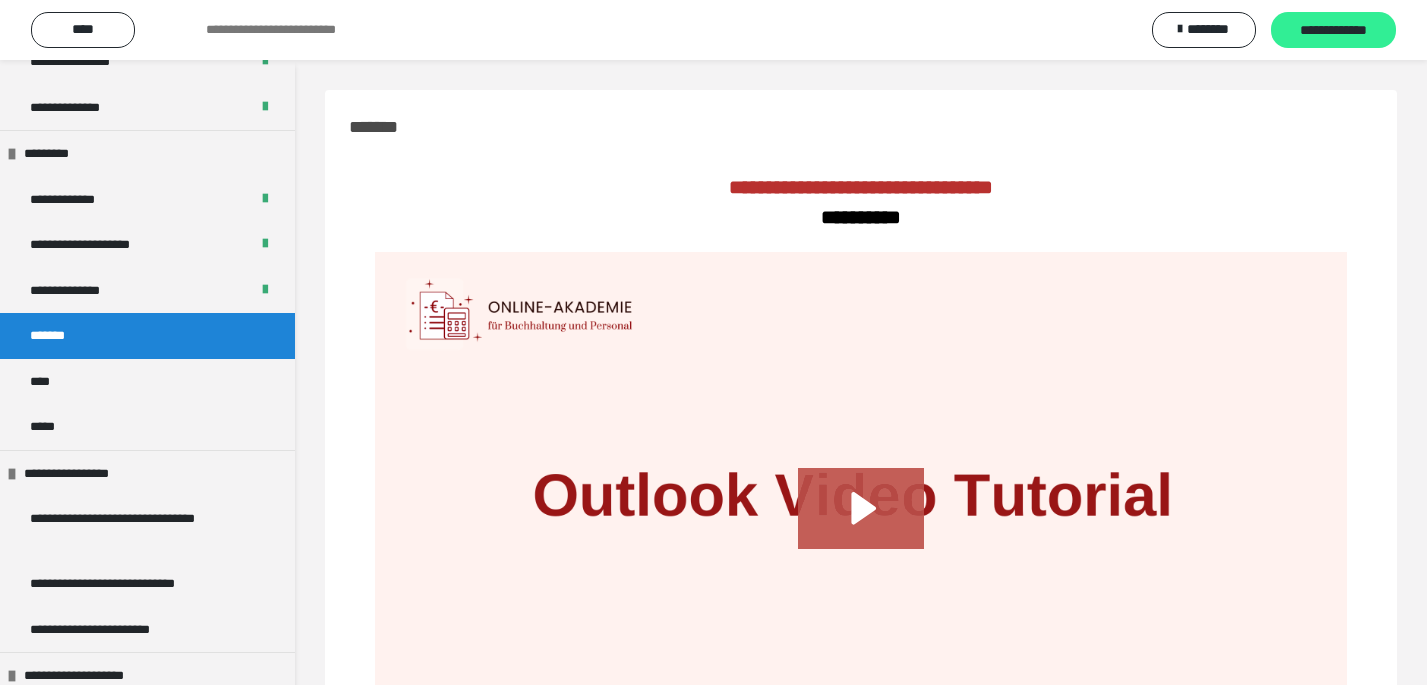 click on "**********" at bounding box center [1333, 31] 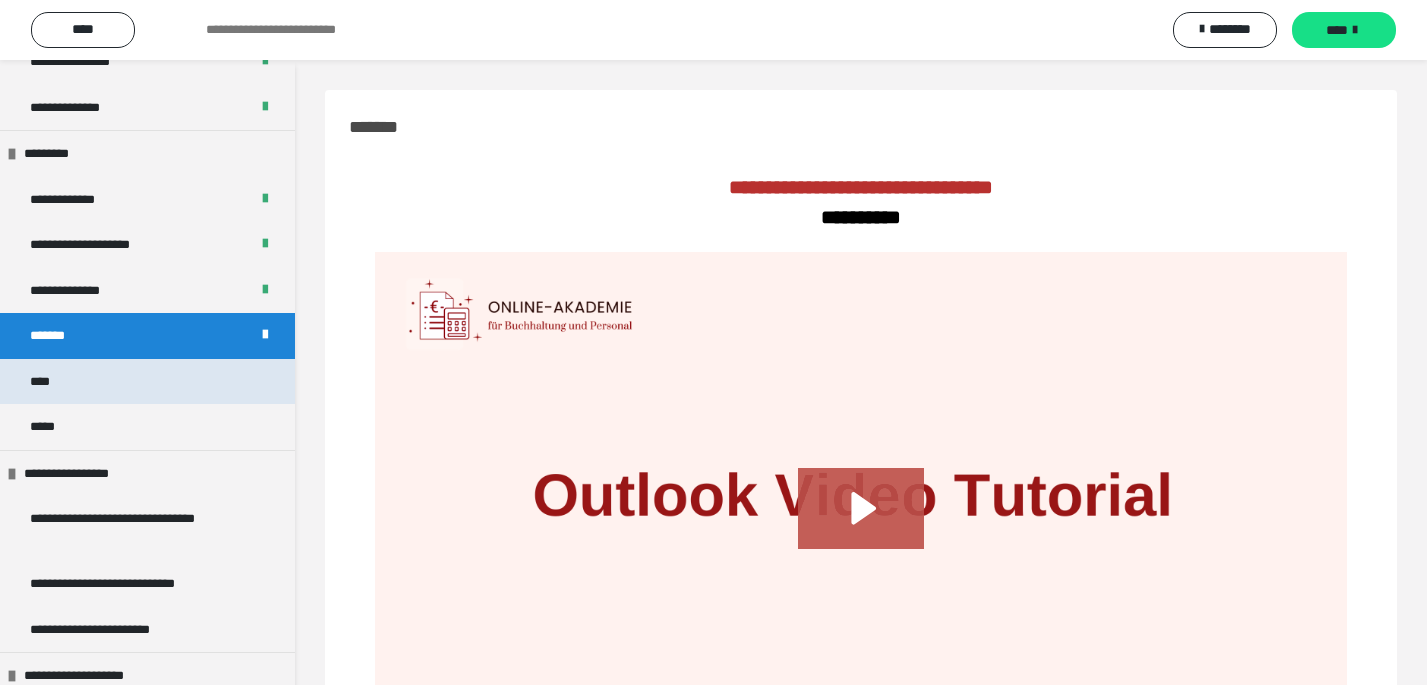 click on "****" at bounding box center (147, 382) 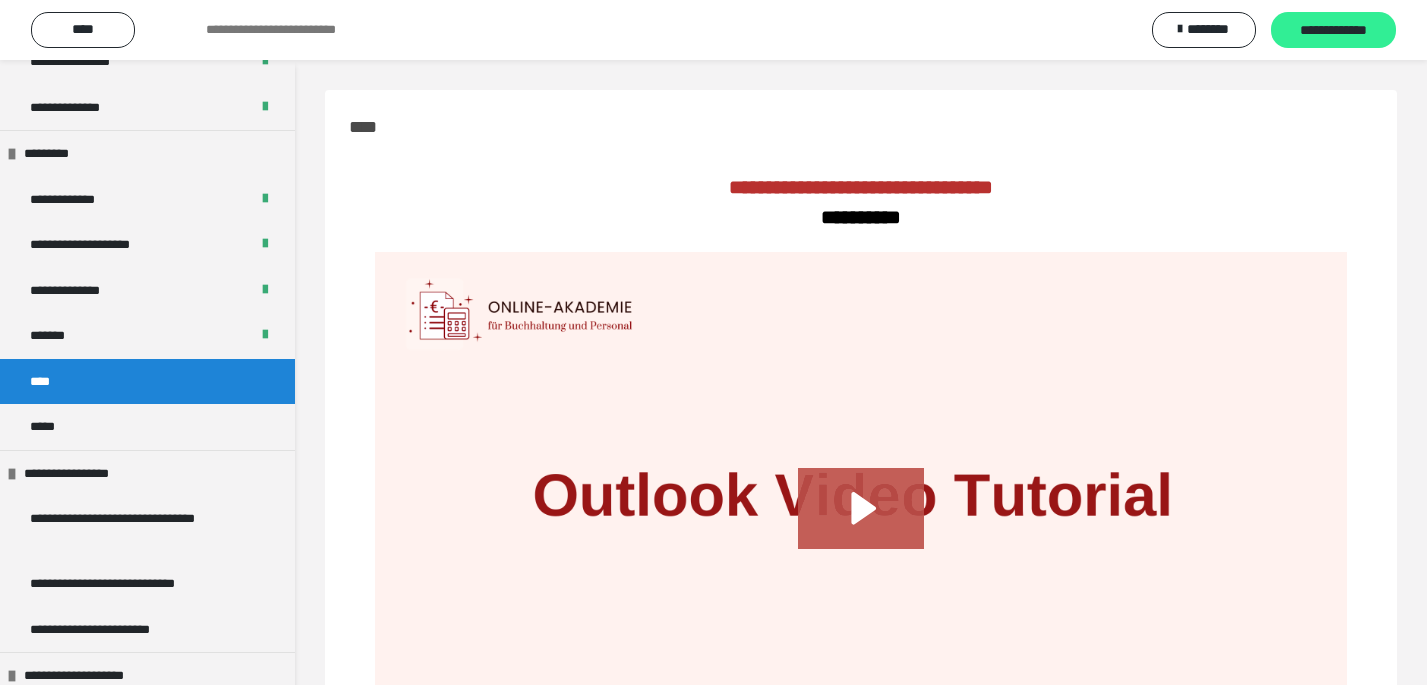 click on "**********" at bounding box center (1333, 31) 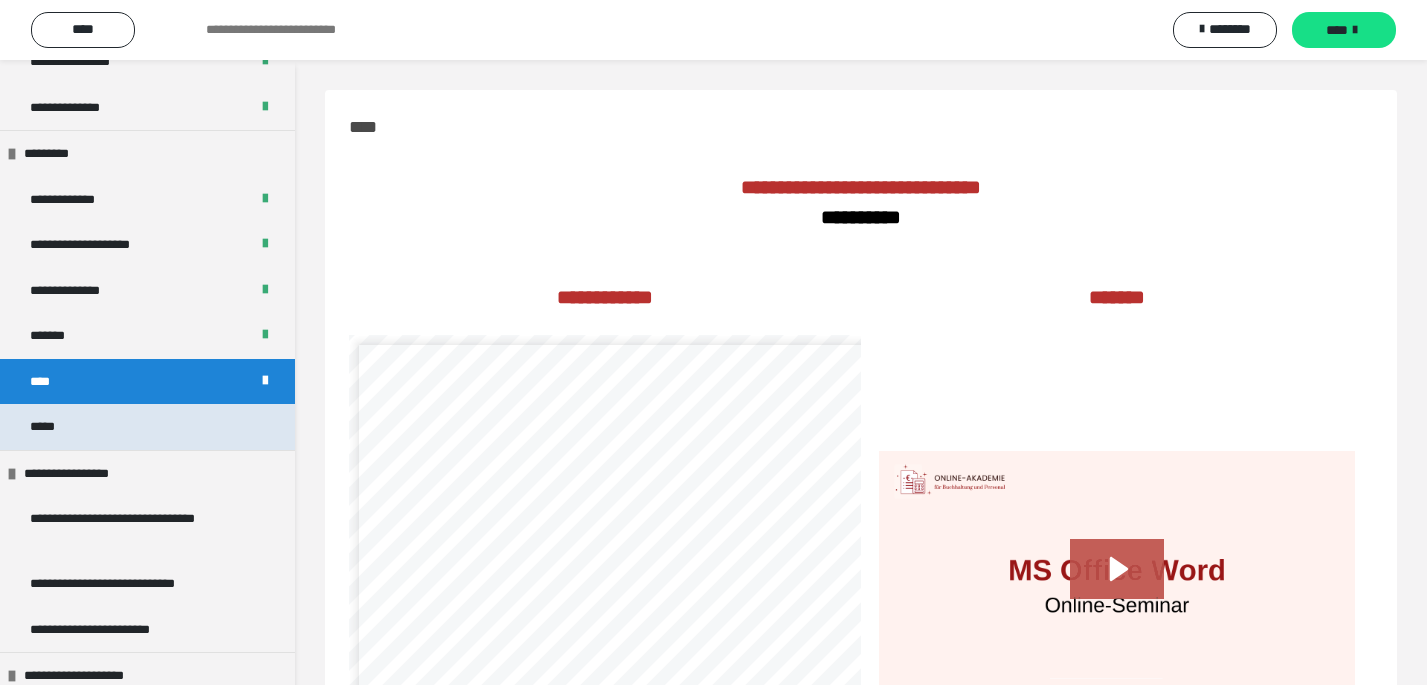 click on "*****" at bounding box center (147, 427) 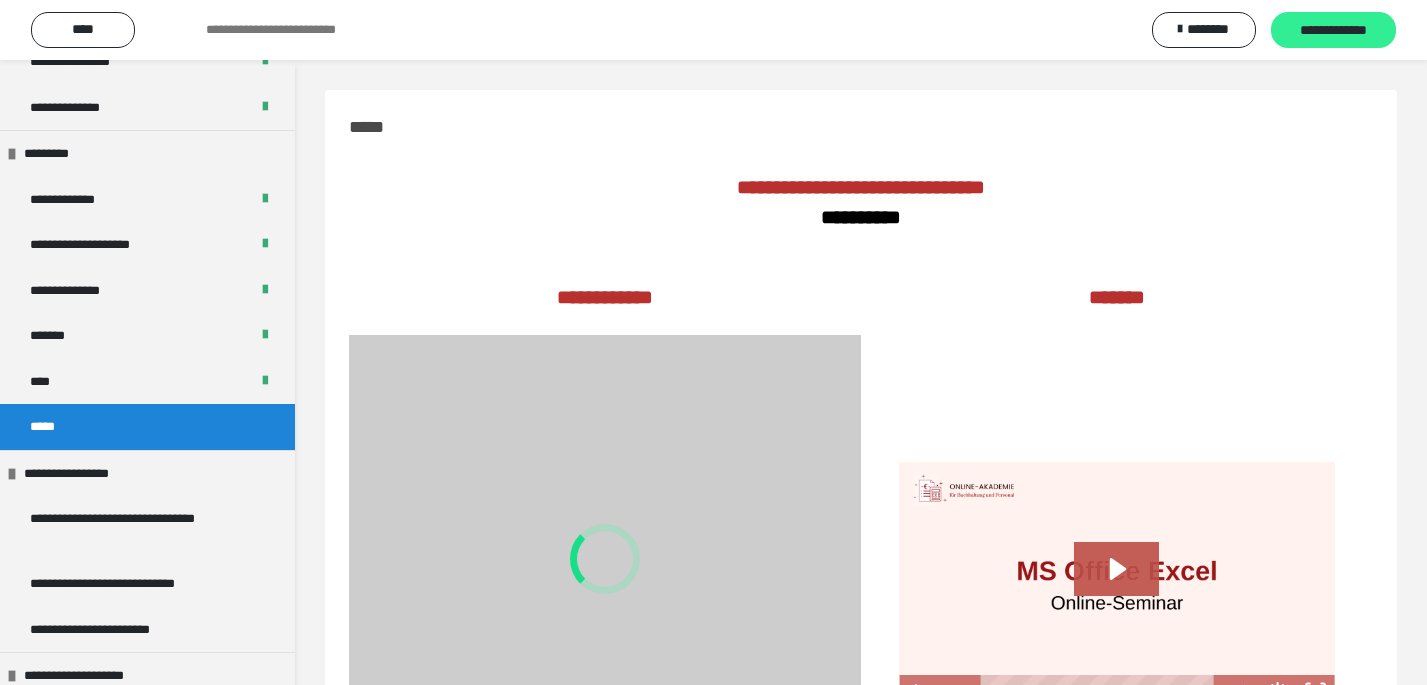 click on "**********" at bounding box center [1333, 31] 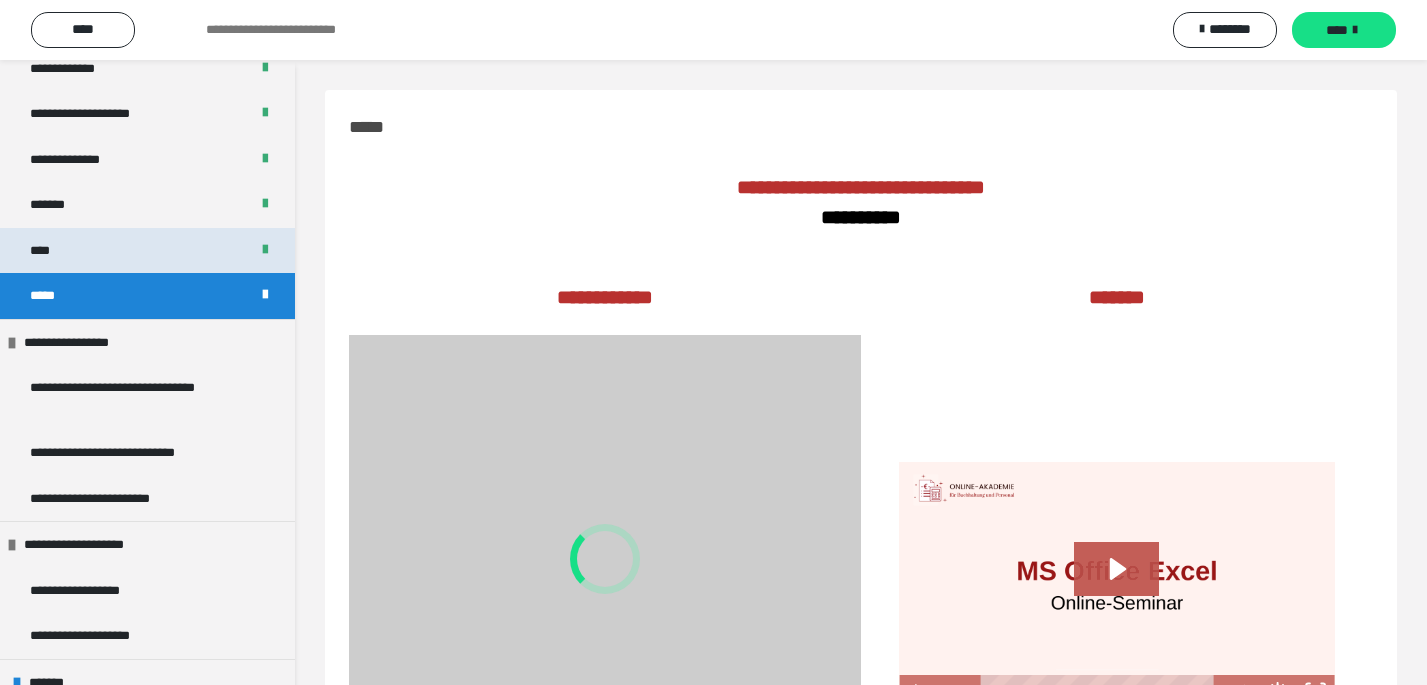 scroll, scrollTop: 1800, scrollLeft: 0, axis: vertical 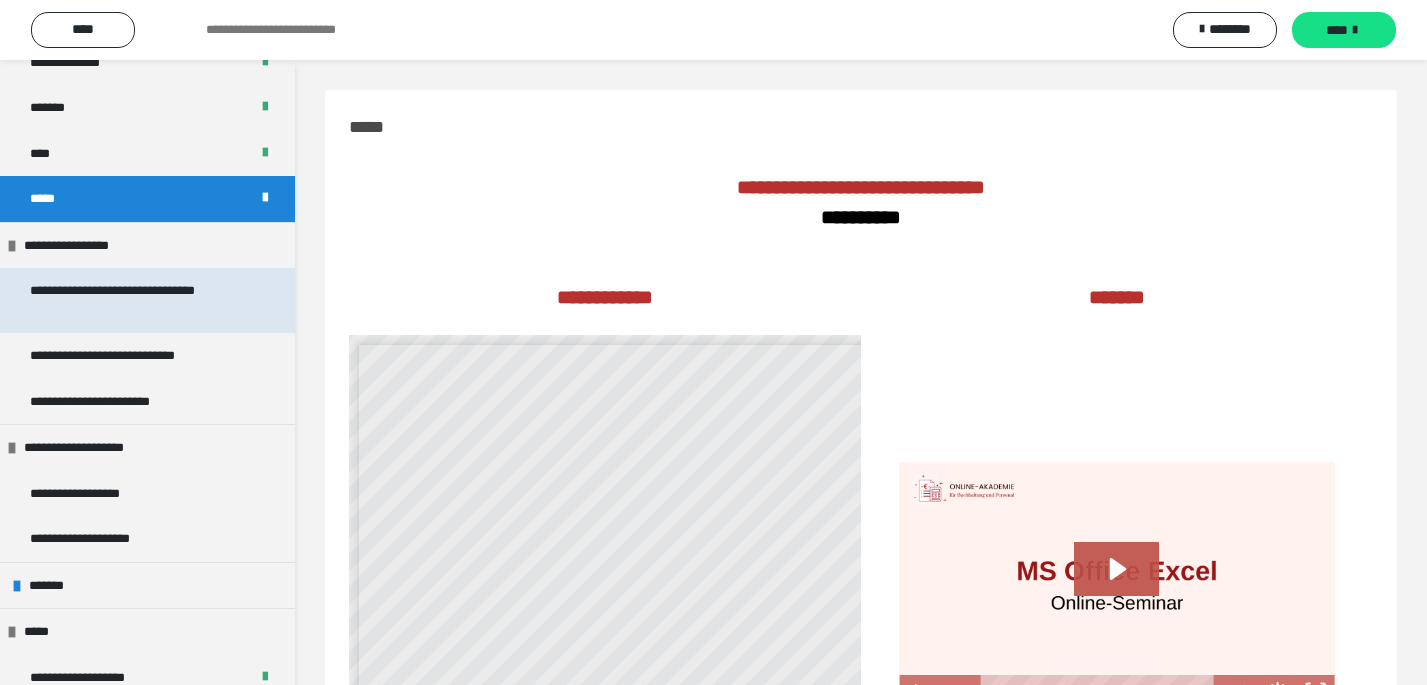 click on "**********" at bounding box center [139, 300] 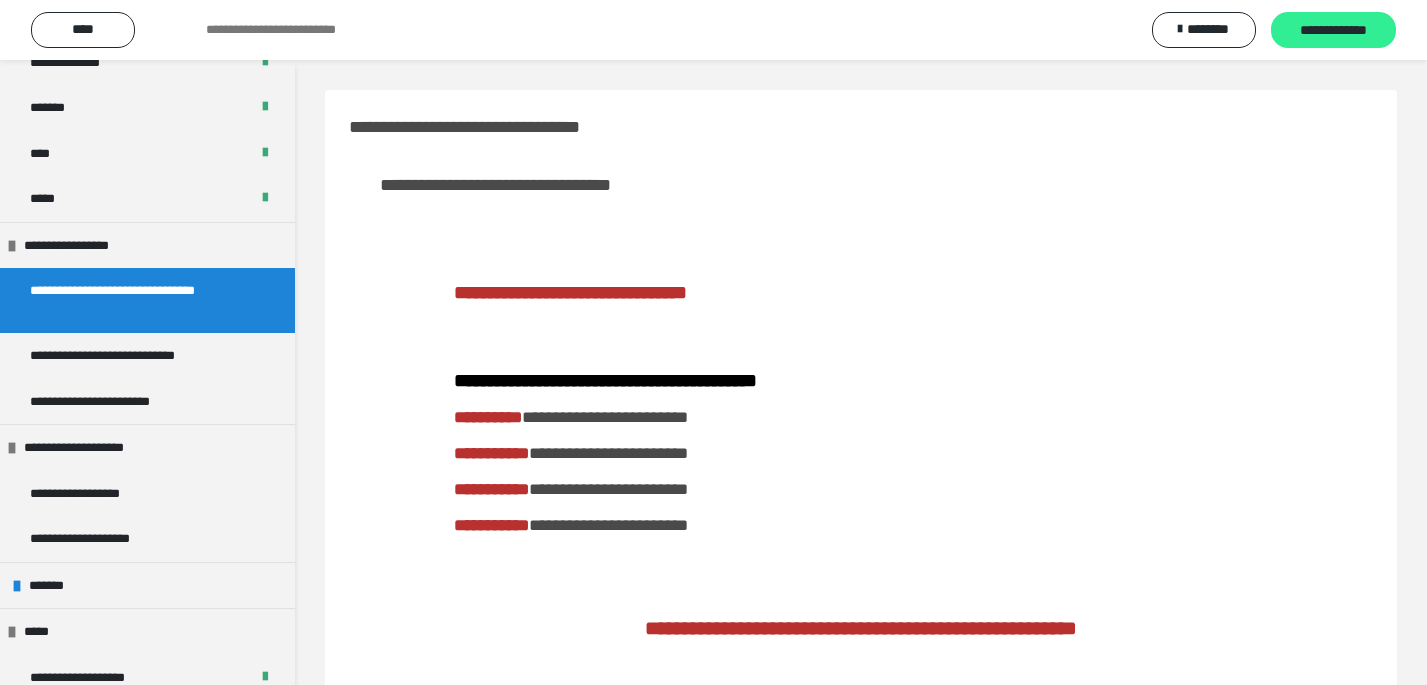 click on "**********" at bounding box center (1333, 31) 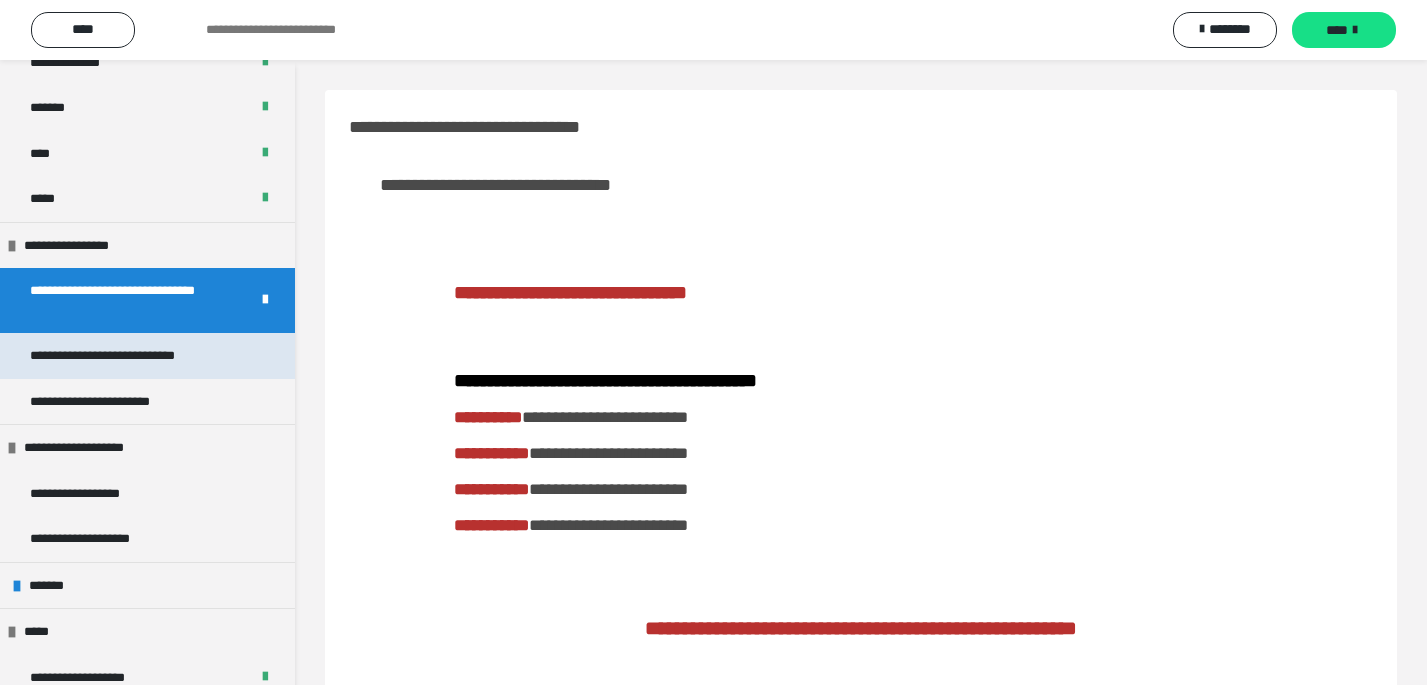 click on "**********" at bounding box center [131, 356] 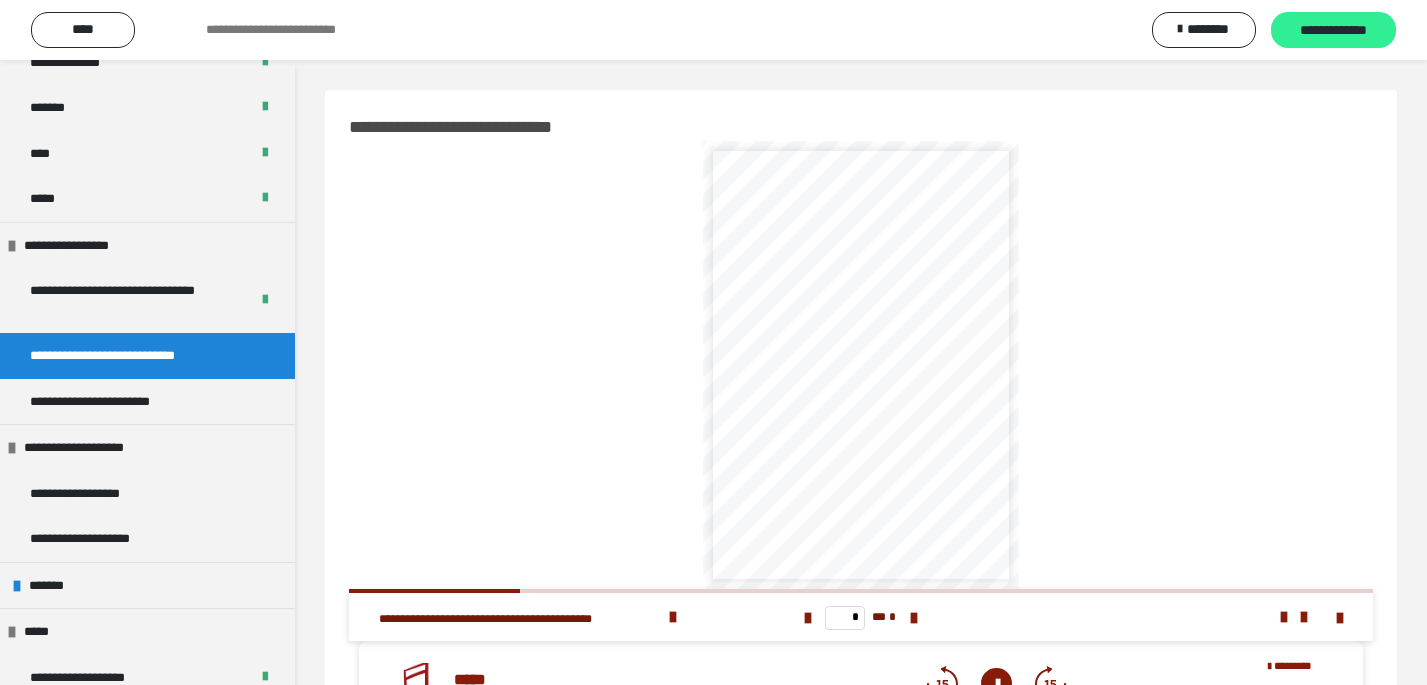 click on "**********" at bounding box center [1333, 31] 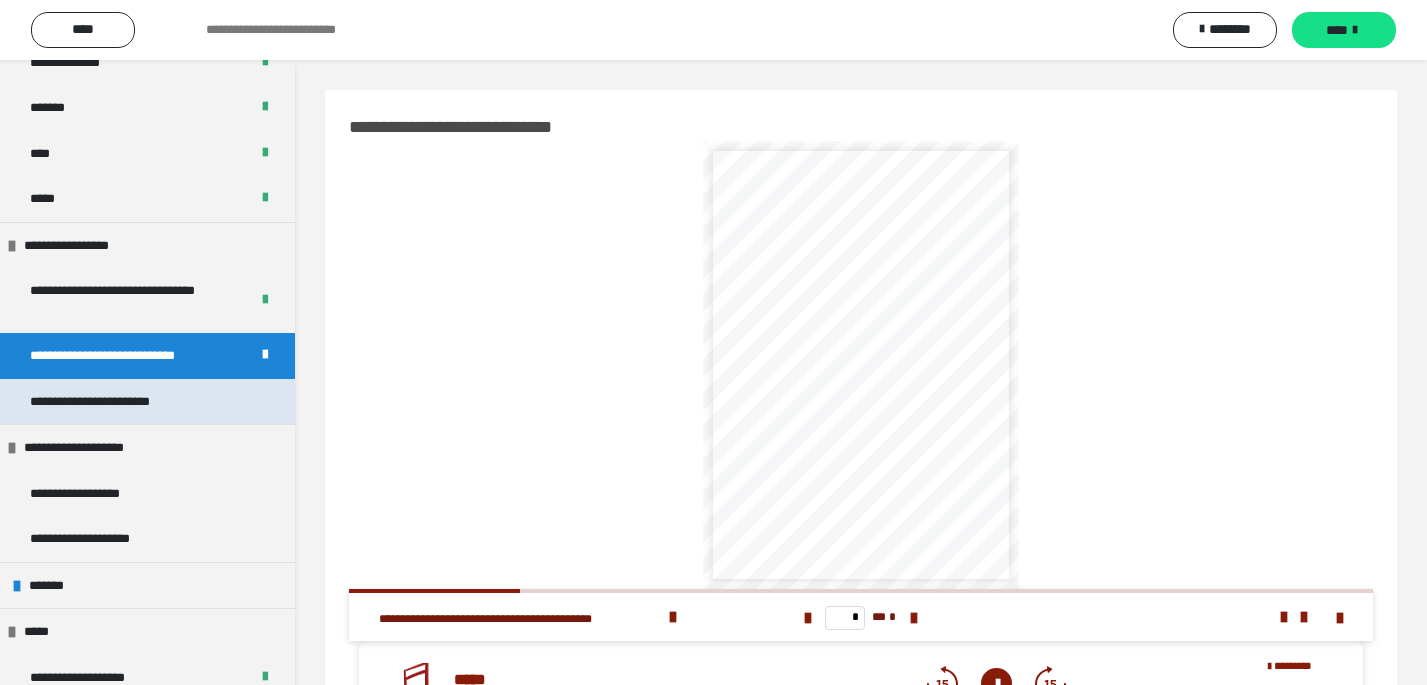 click on "**********" at bounding box center (117, 402) 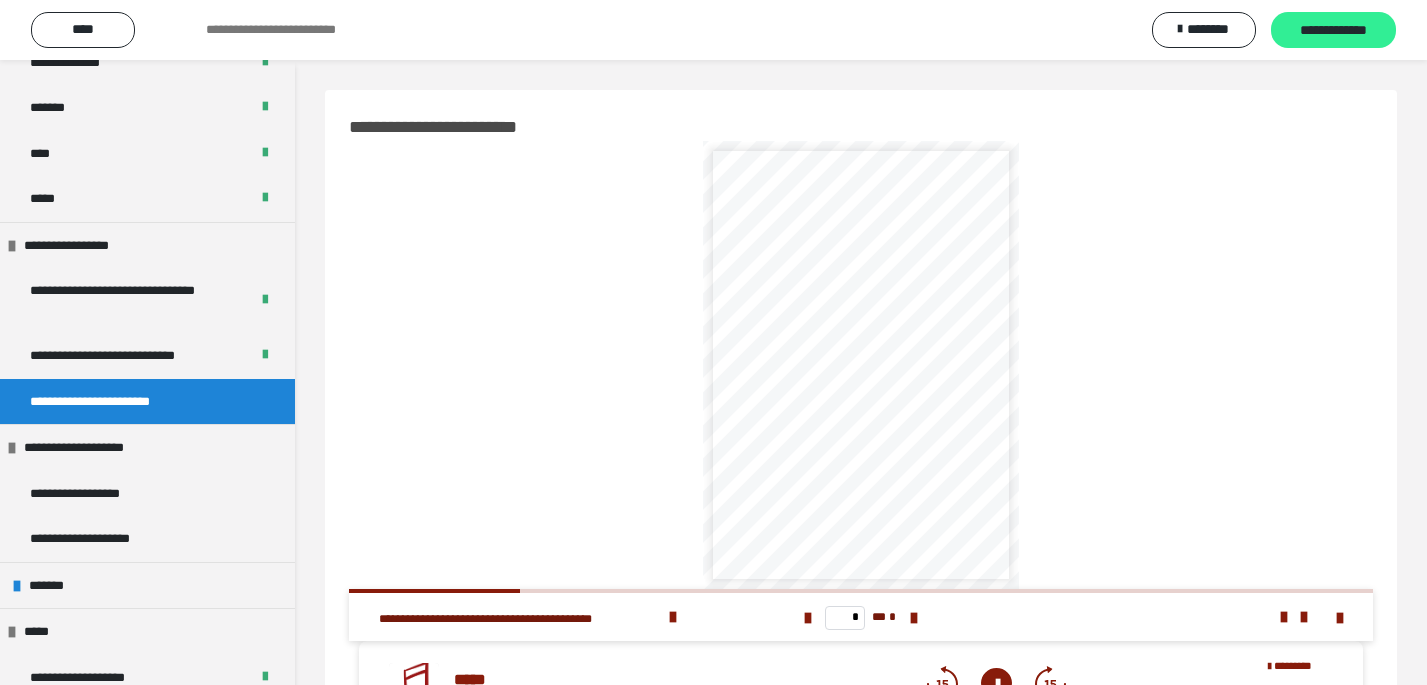 click on "**********" at bounding box center (1333, 31) 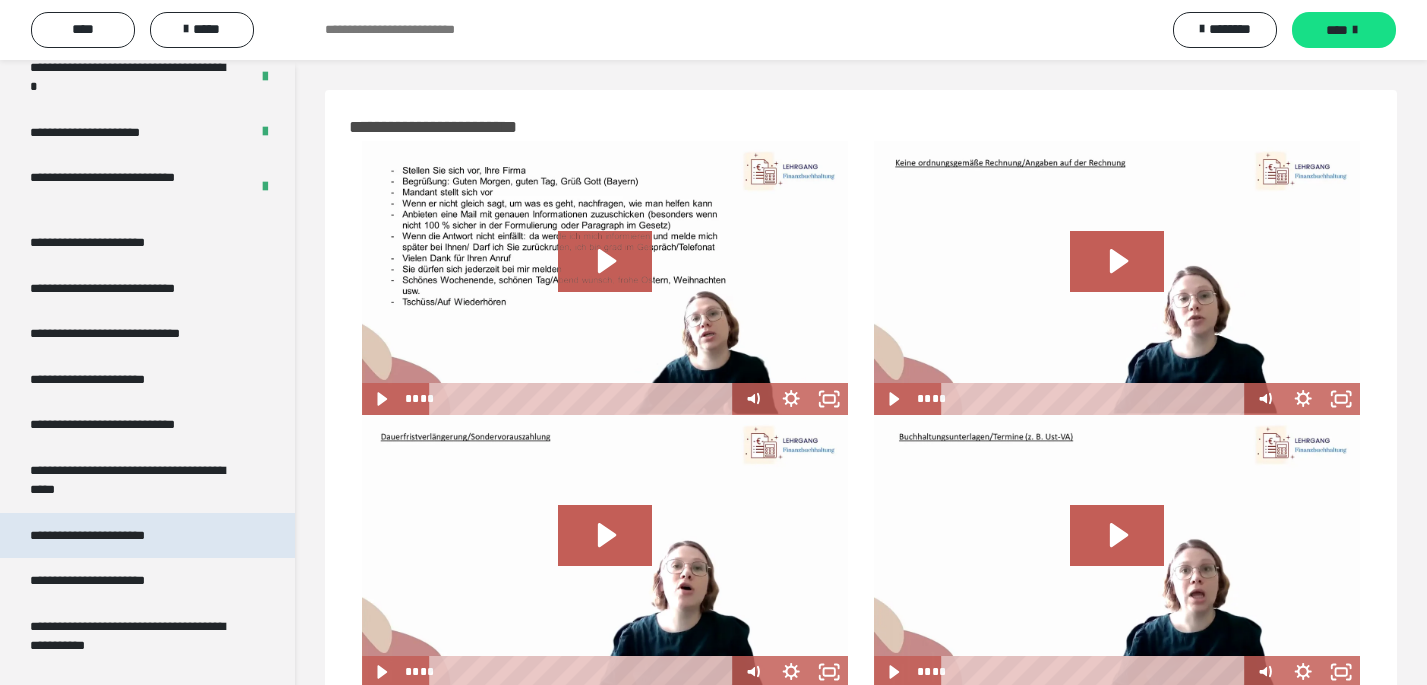 scroll, scrollTop: 3615, scrollLeft: 0, axis: vertical 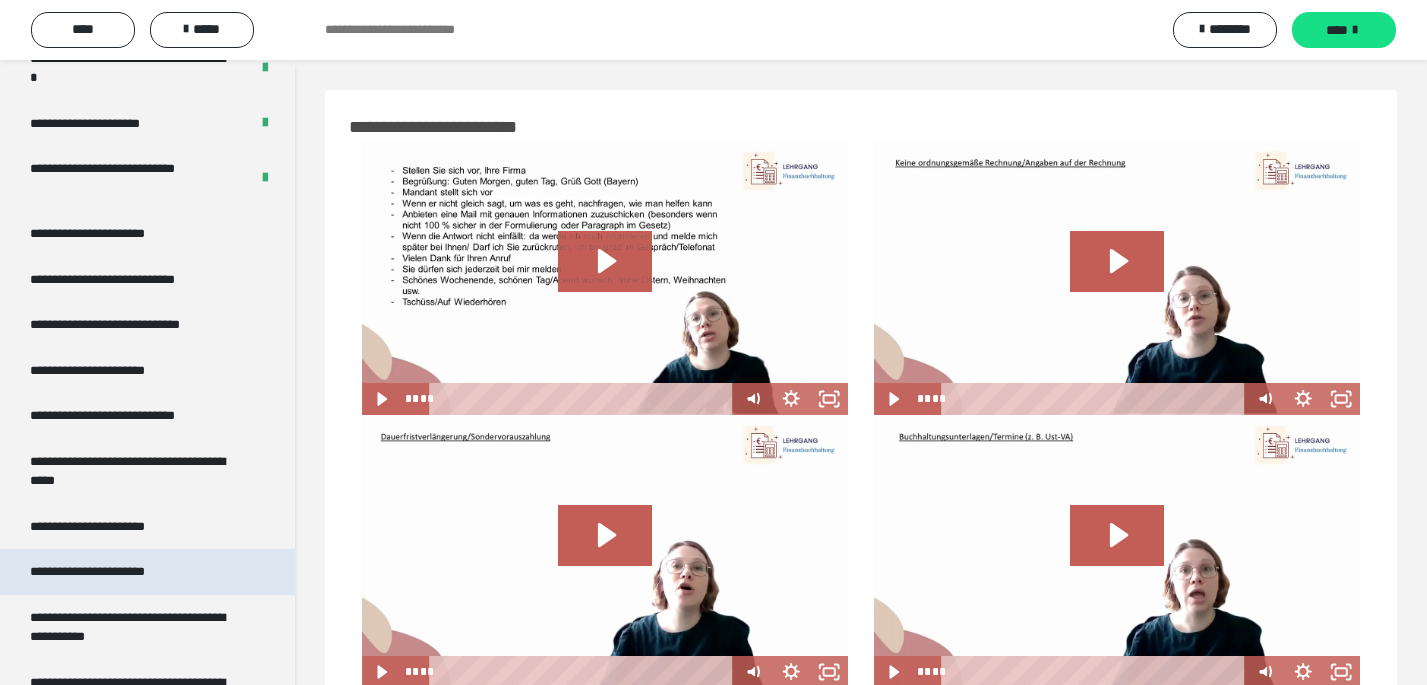 click on "**********" at bounding box center (147, 572) 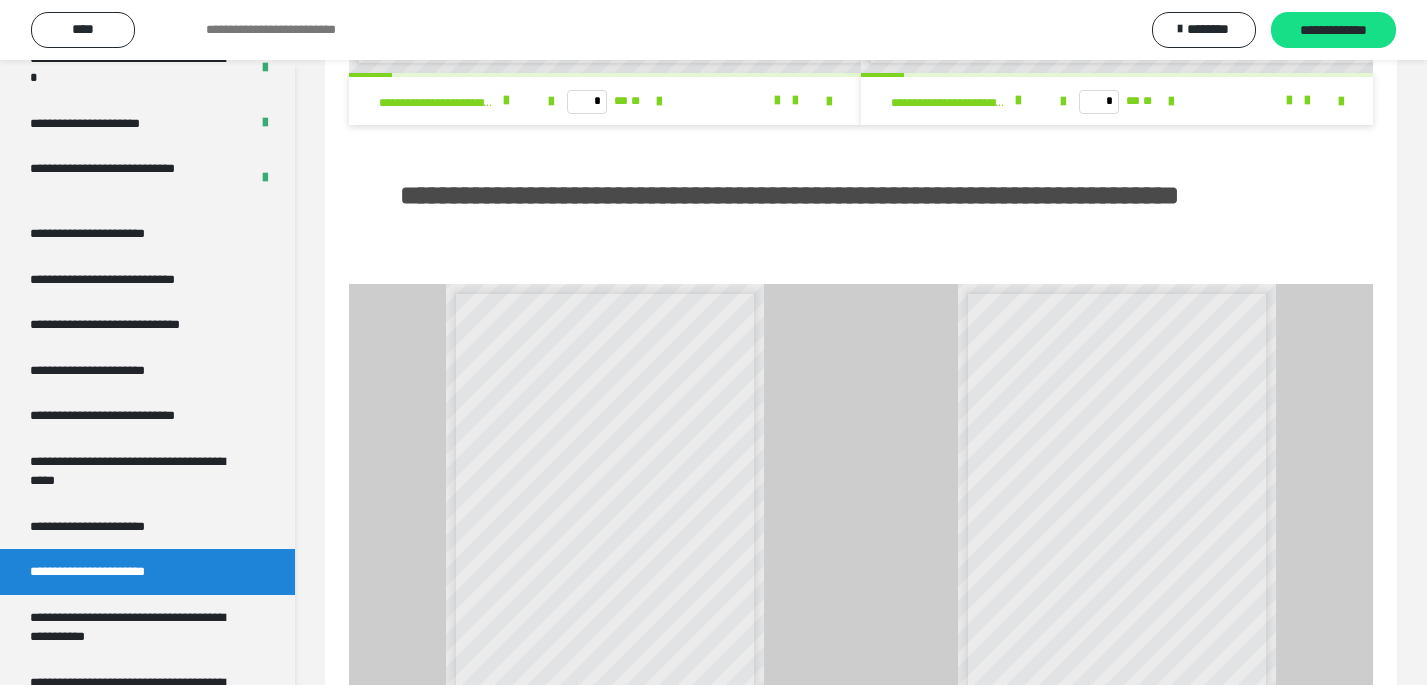 scroll, scrollTop: 0, scrollLeft: 0, axis: both 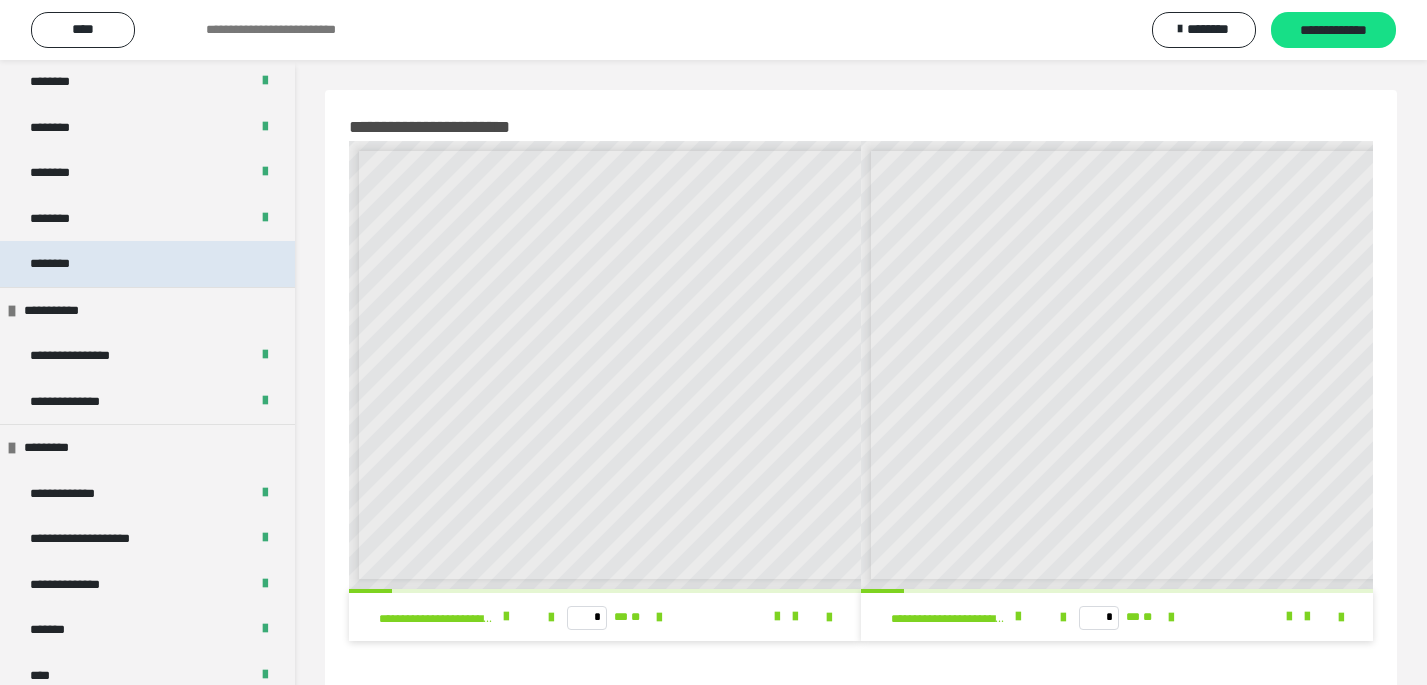 click on "********" at bounding box center (147, 264) 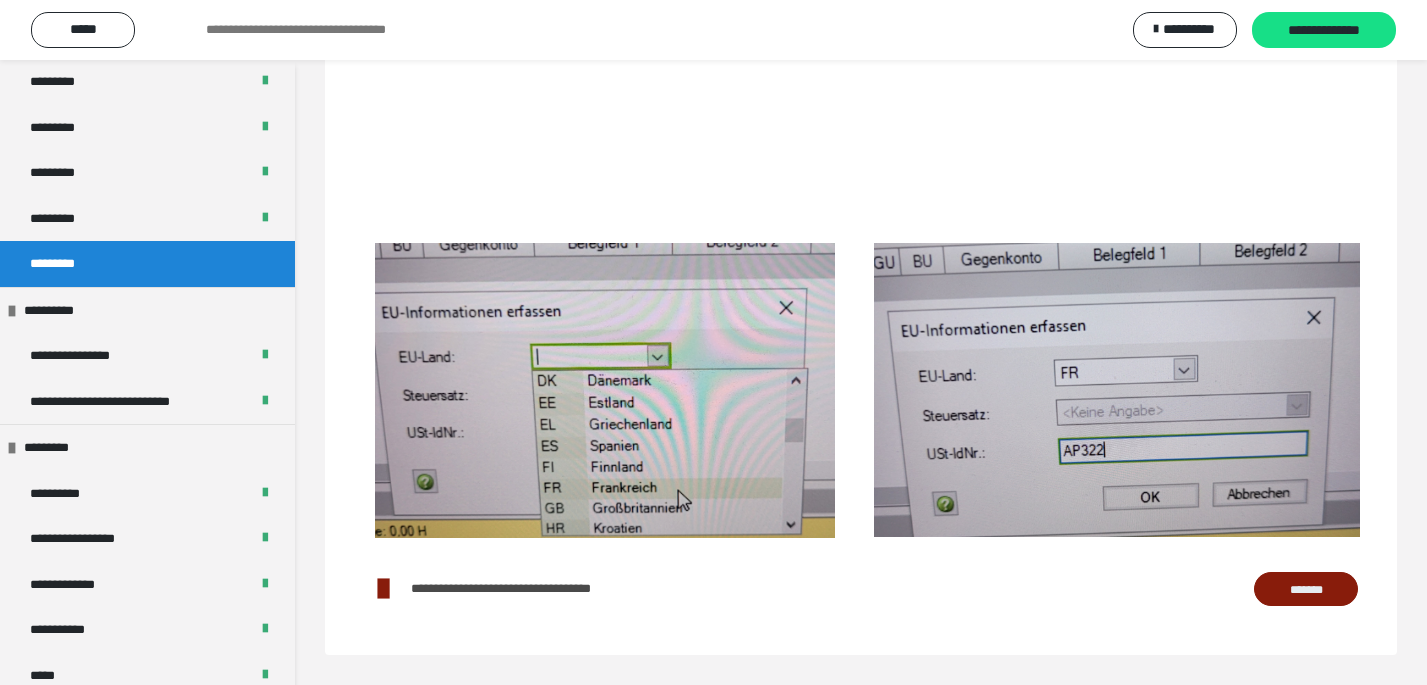 scroll, scrollTop: 386, scrollLeft: 0, axis: vertical 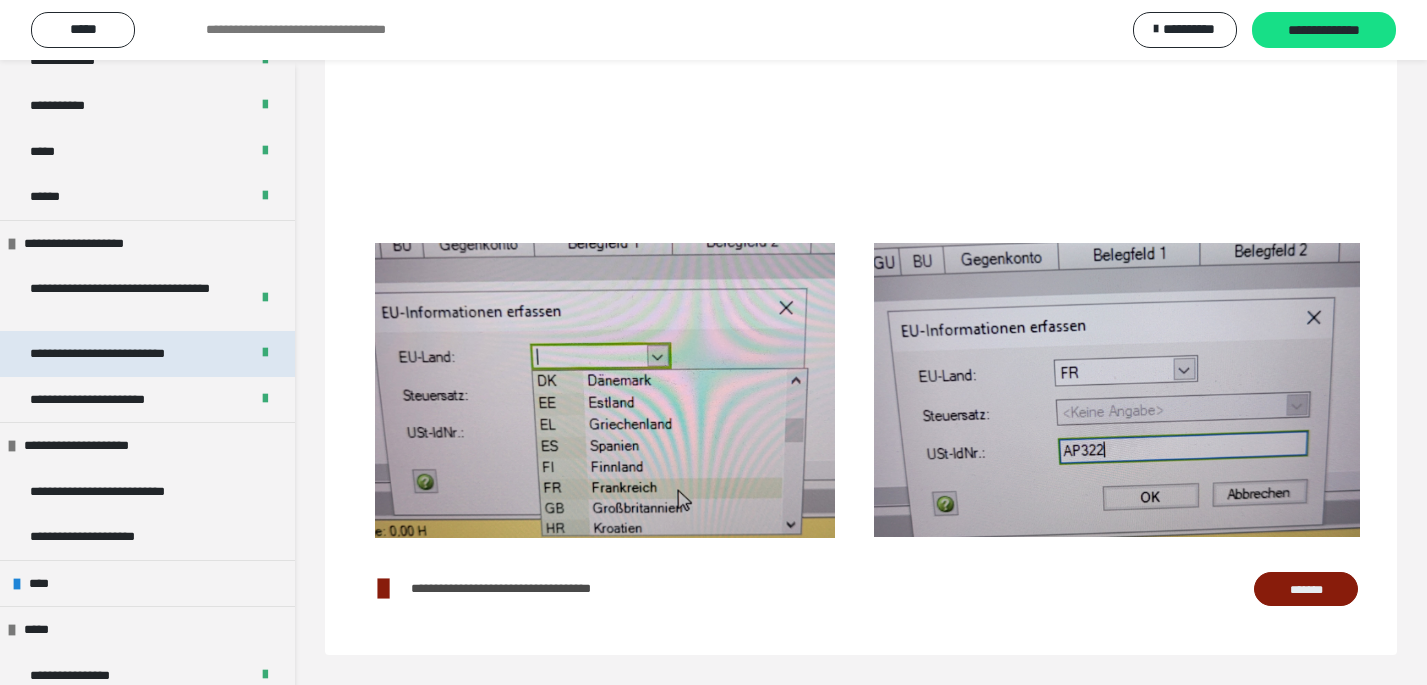 click on "**********" at bounding box center (97, 353) 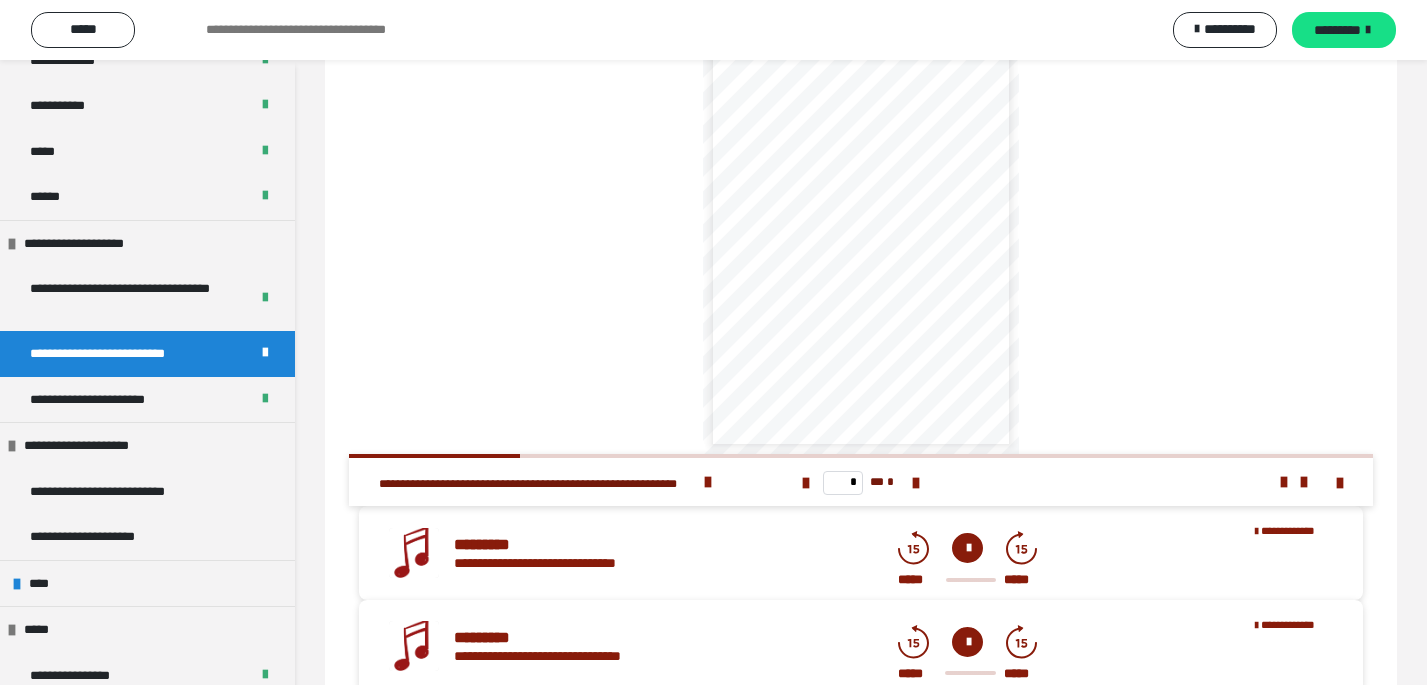 scroll, scrollTop: 0, scrollLeft: 0, axis: both 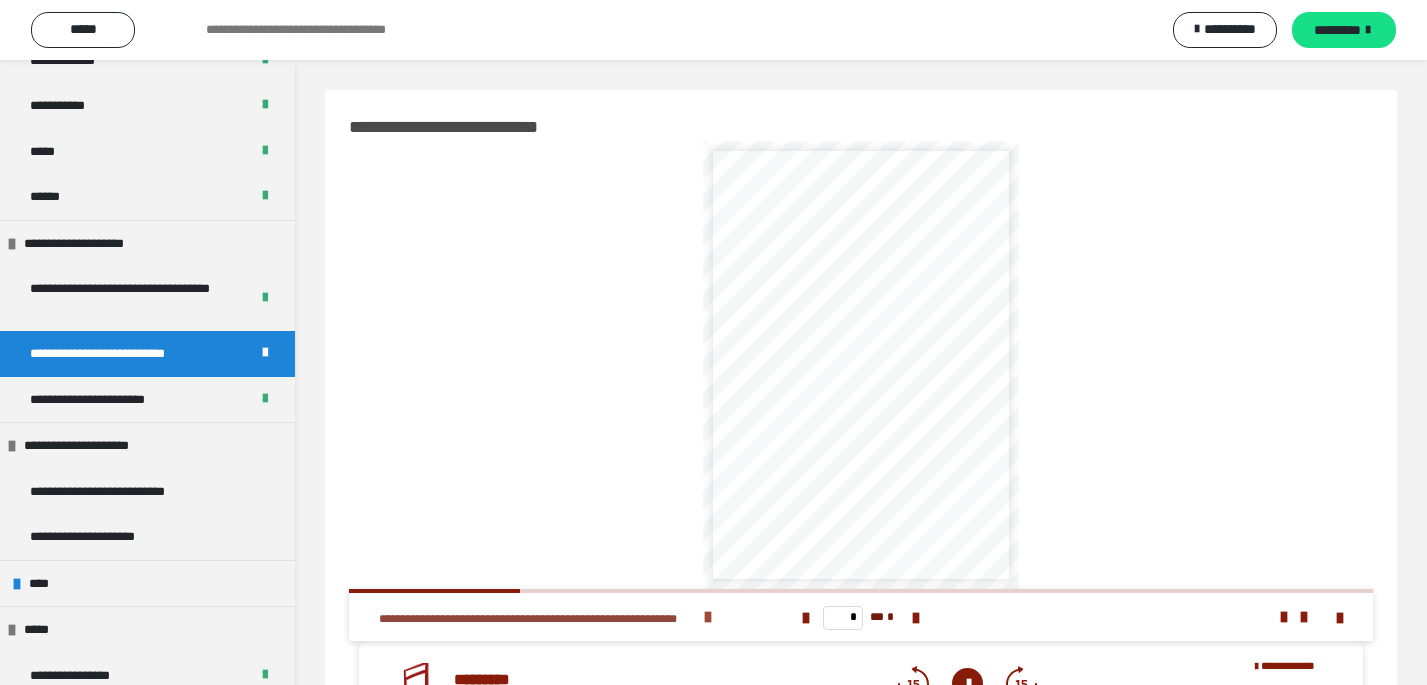click at bounding box center (708, 617) 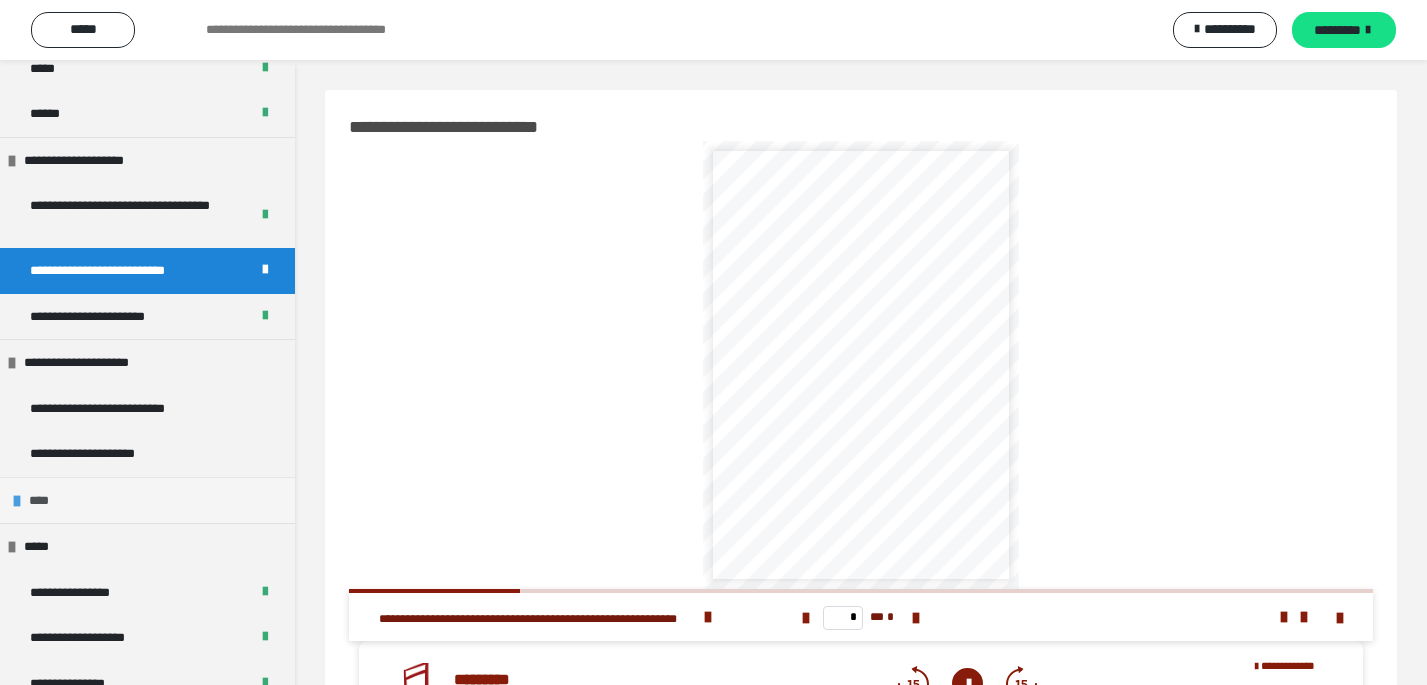 scroll, scrollTop: 1957, scrollLeft: 0, axis: vertical 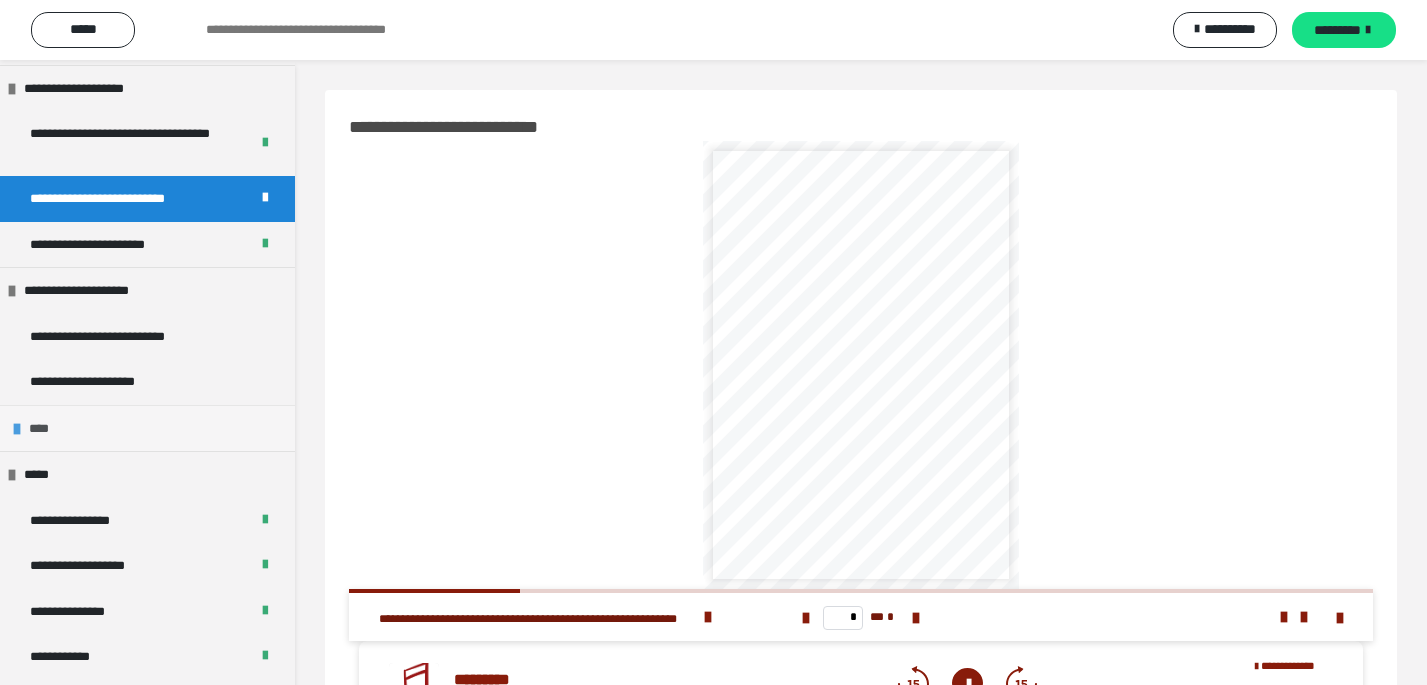 click on "****" at bounding box center (147, 428) 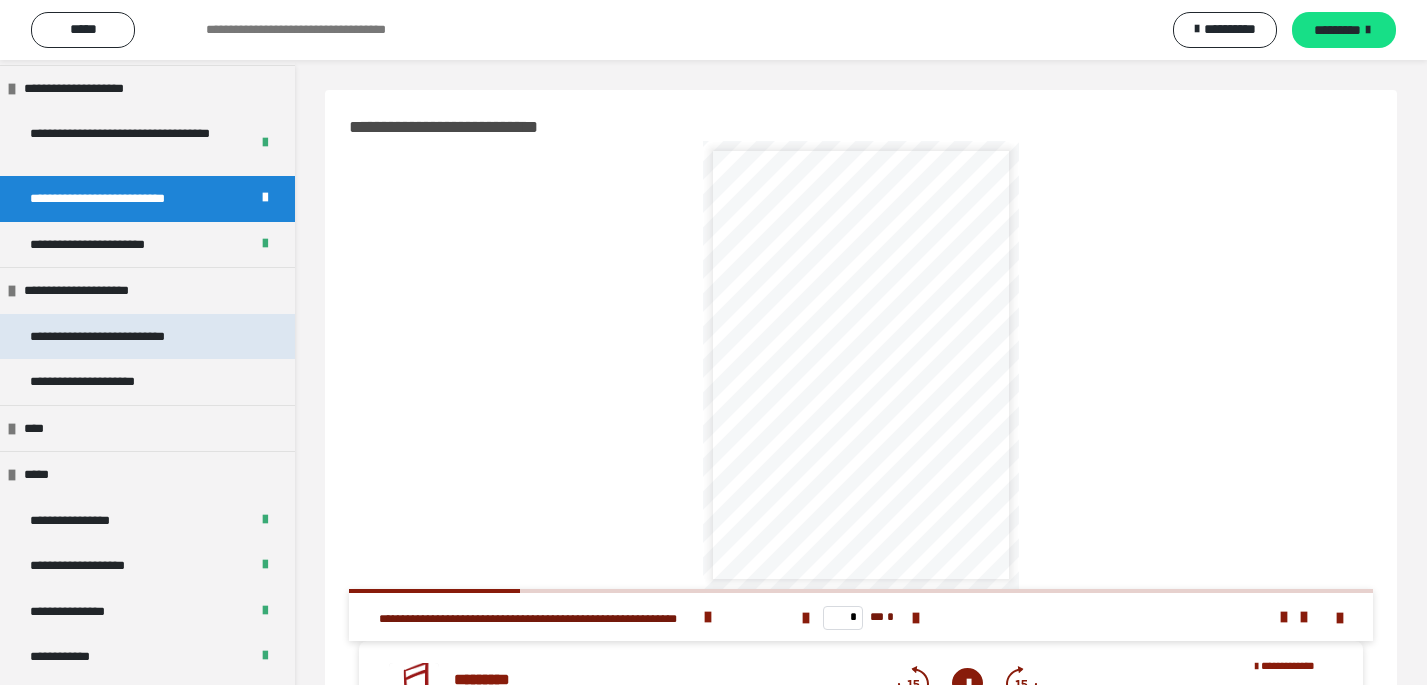 click on "**********" at bounding box center [97, 336] 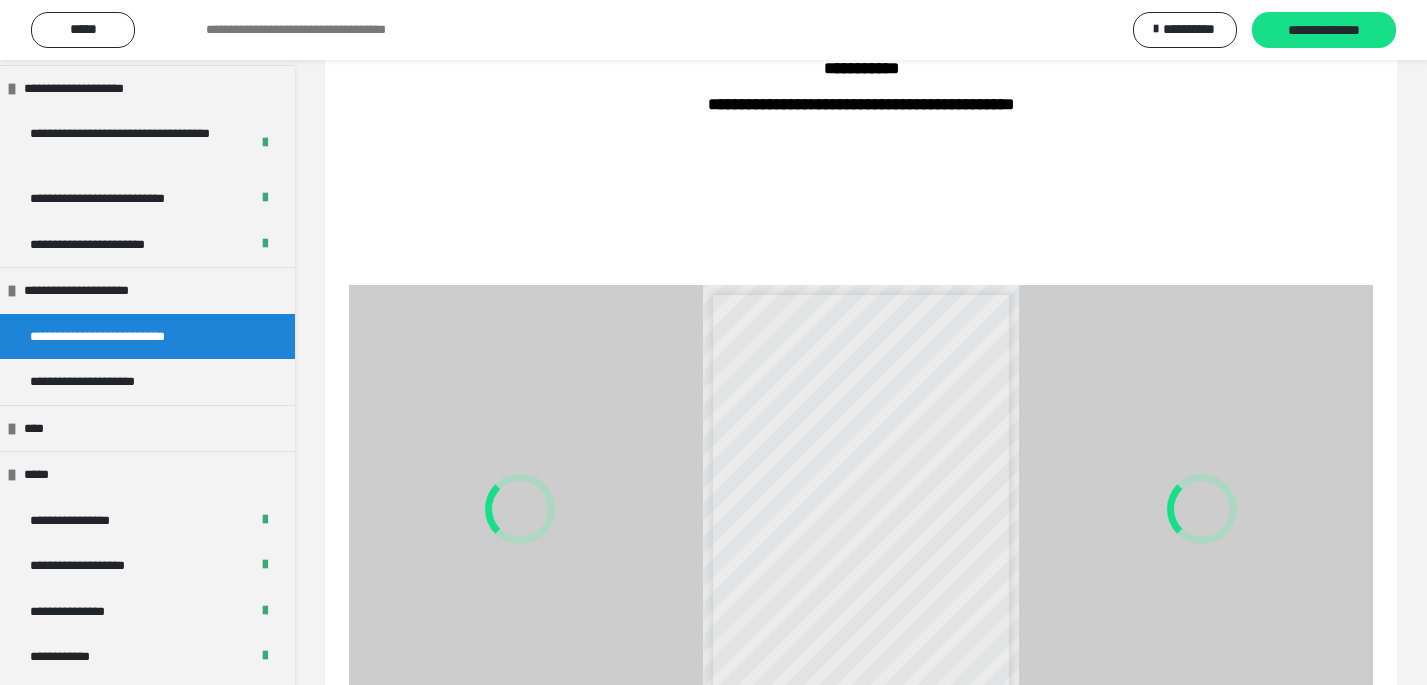scroll, scrollTop: 482, scrollLeft: 0, axis: vertical 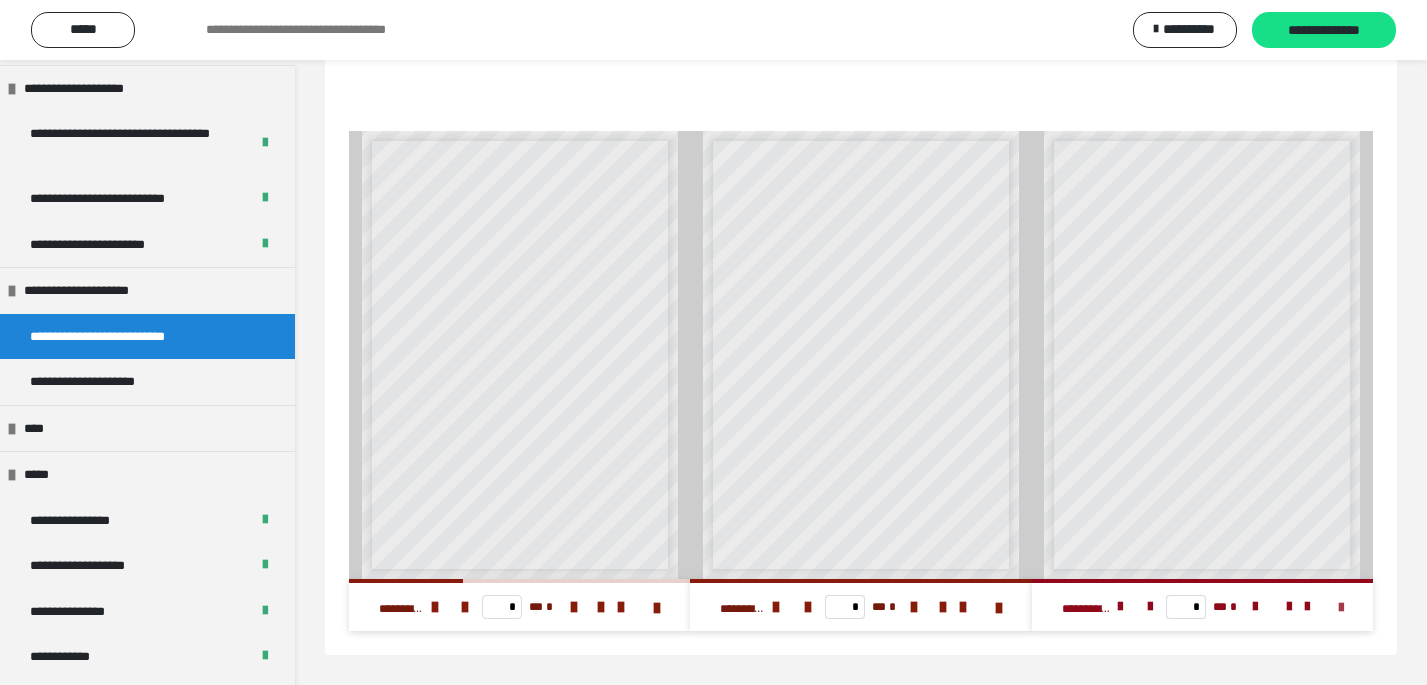 click at bounding box center (1341, 608) 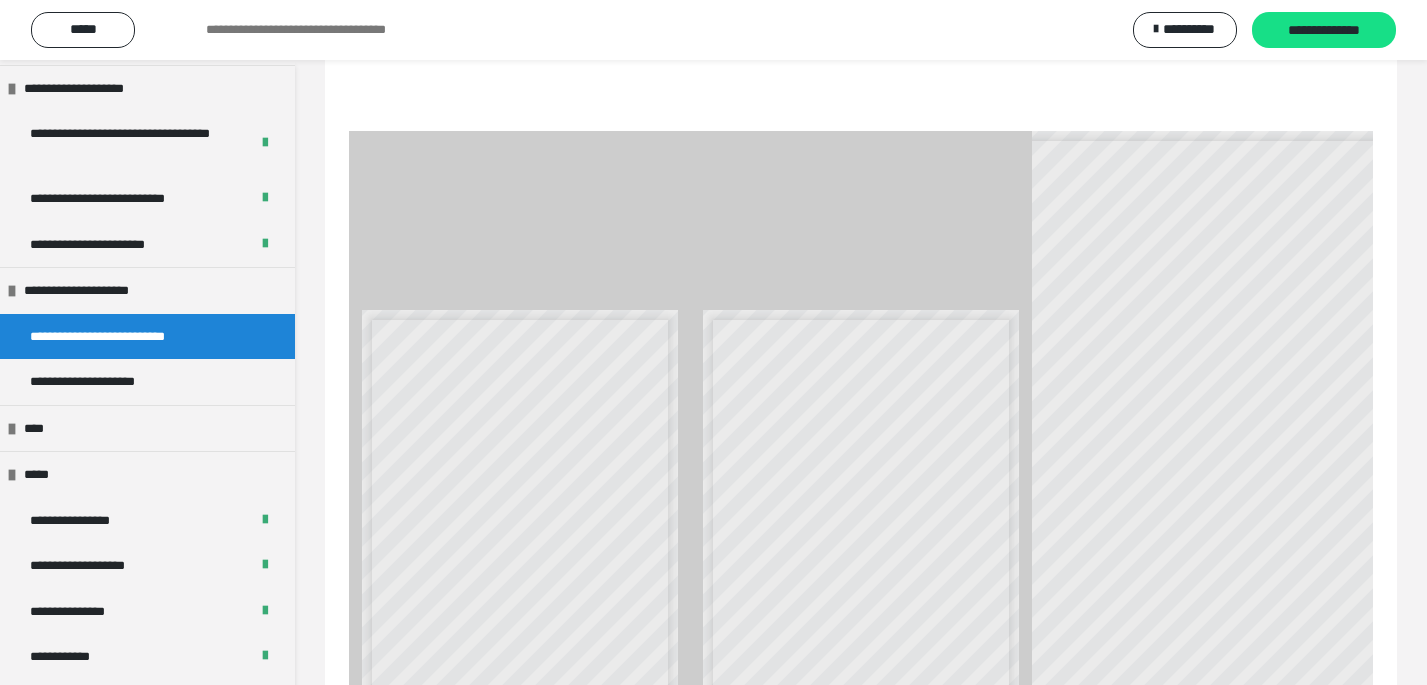 scroll, scrollTop: 268, scrollLeft: 0, axis: vertical 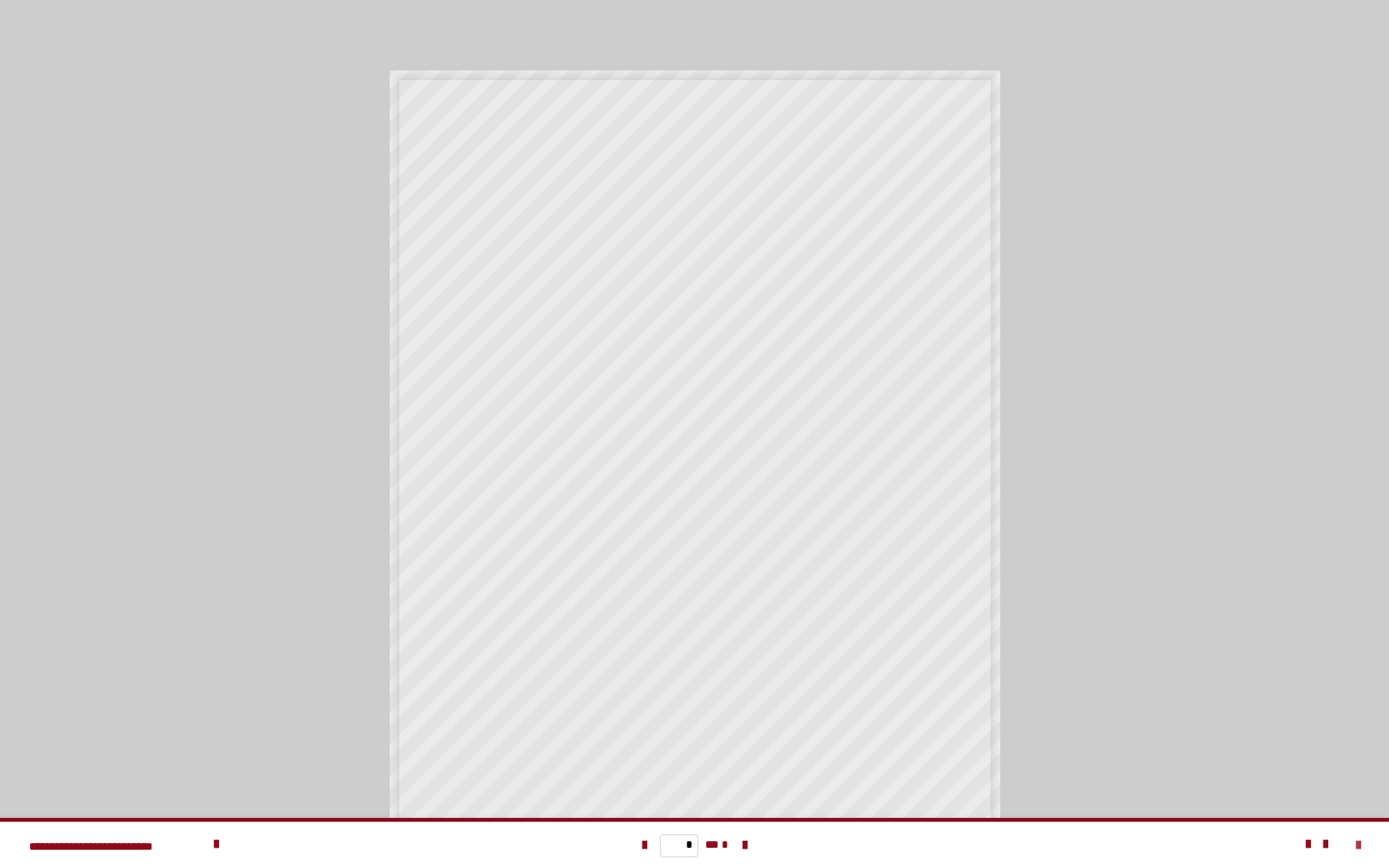 click at bounding box center [1358, 846] 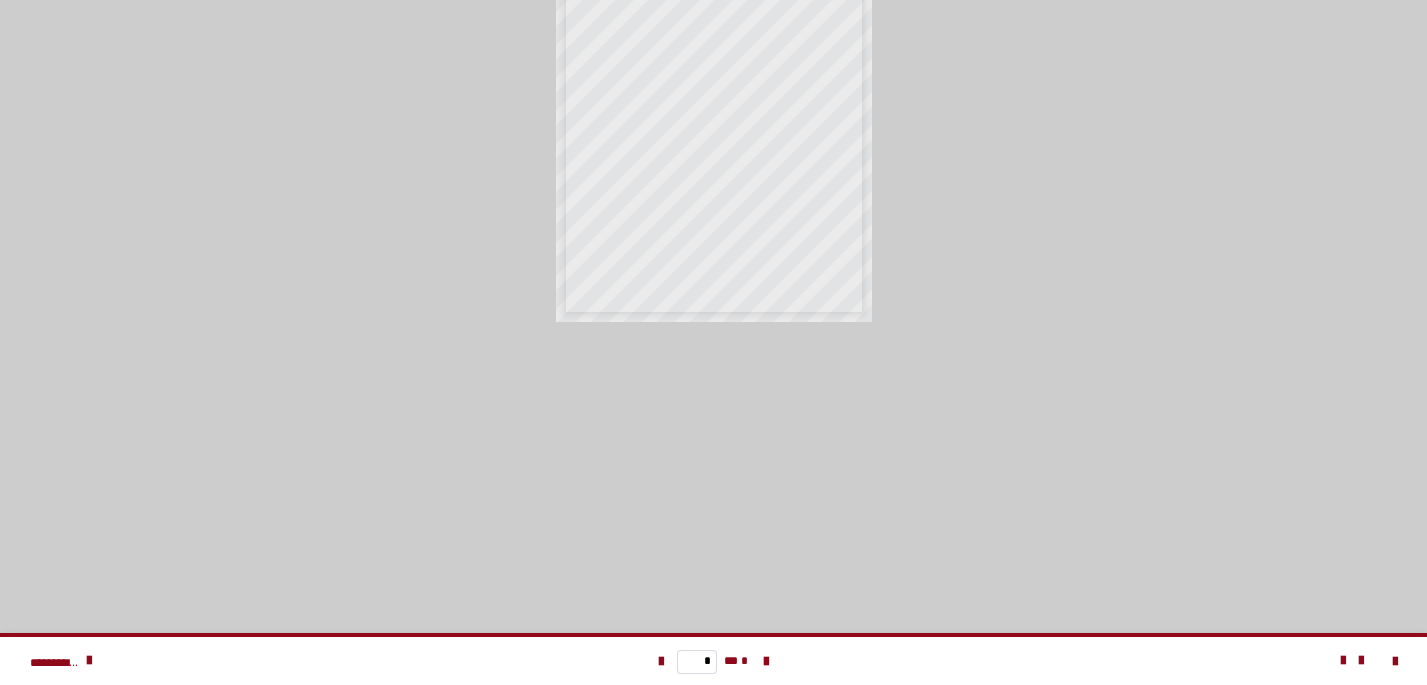 scroll, scrollTop: 127, scrollLeft: 0, axis: vertical 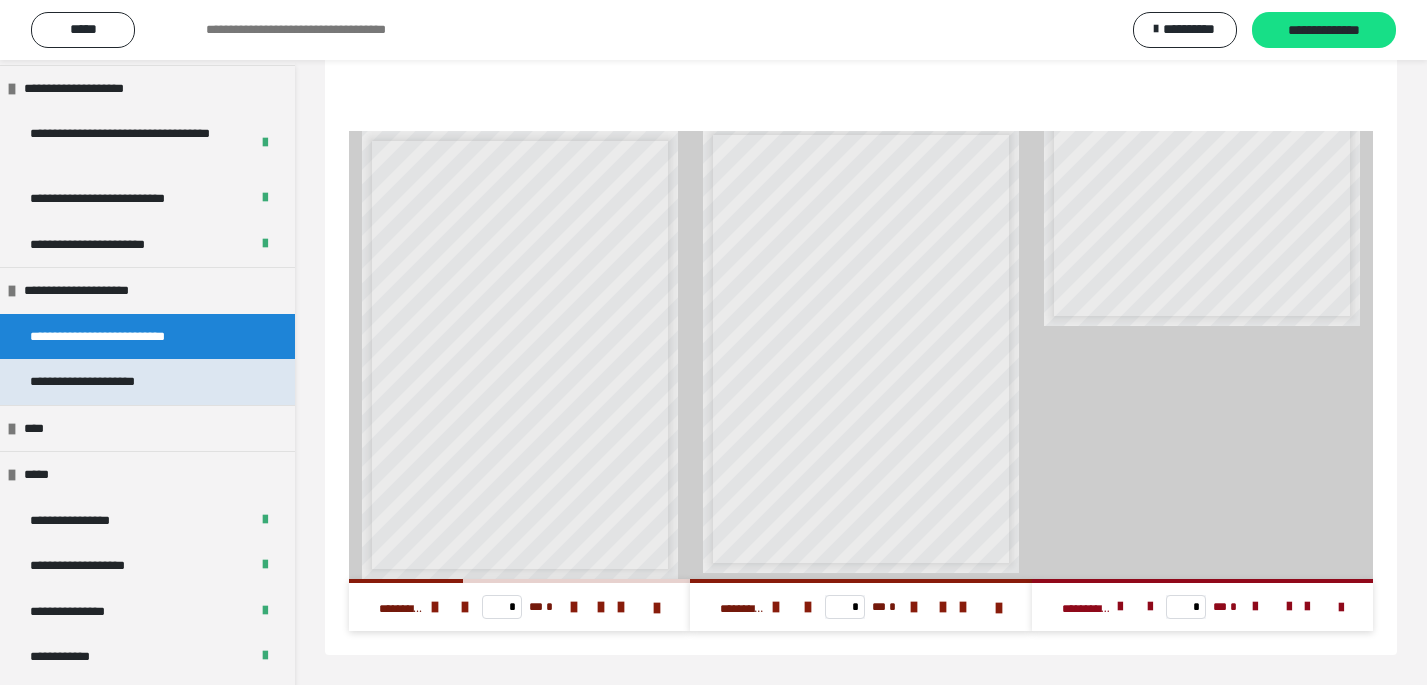 click on "**********" at bounding box center [82, 381] 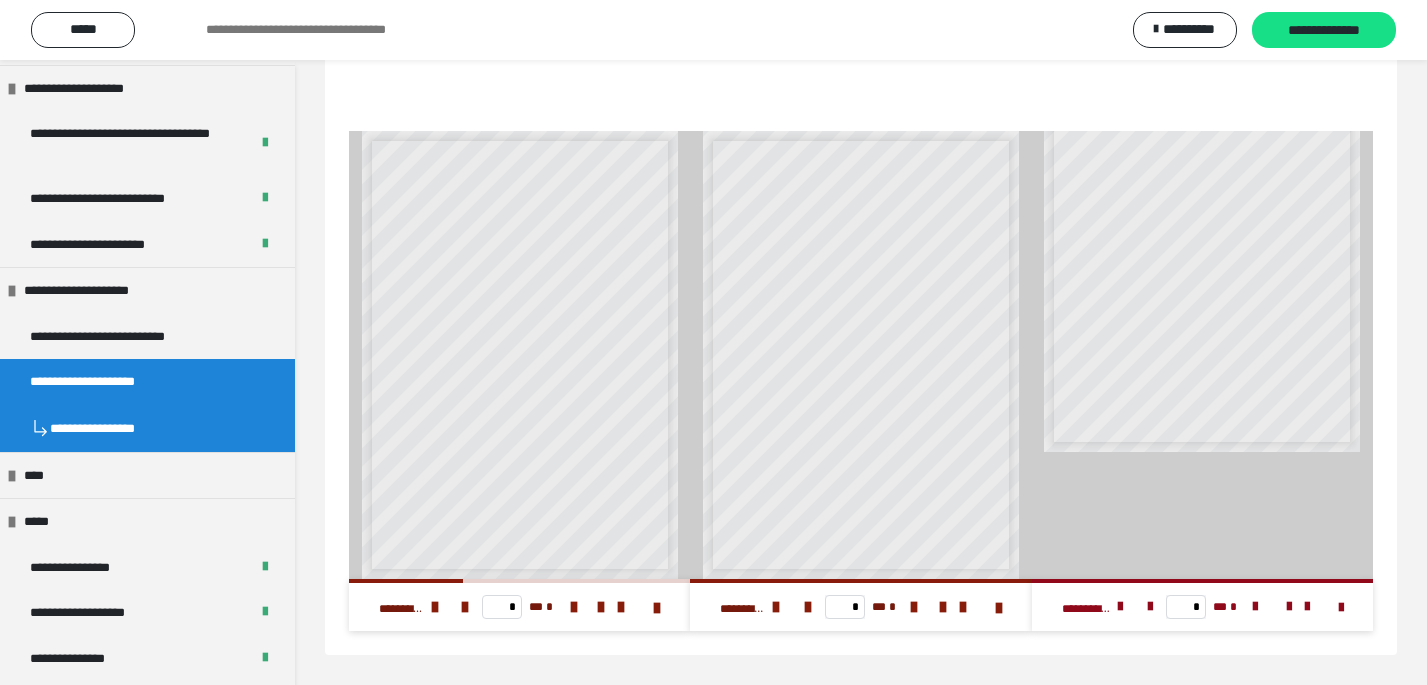 scroll, scrollTop: 60, scrollLeft: 0, axis: vertical 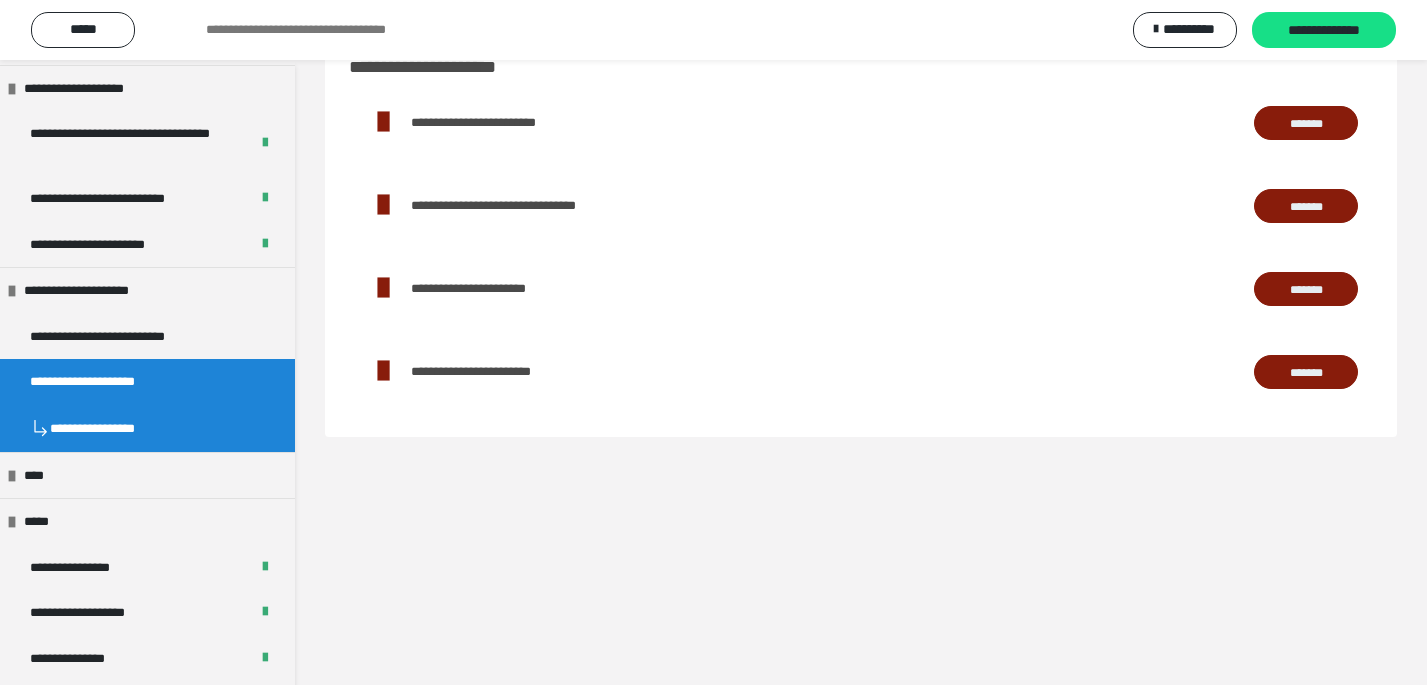 click on "*******" at bounding box center [1306, 290] 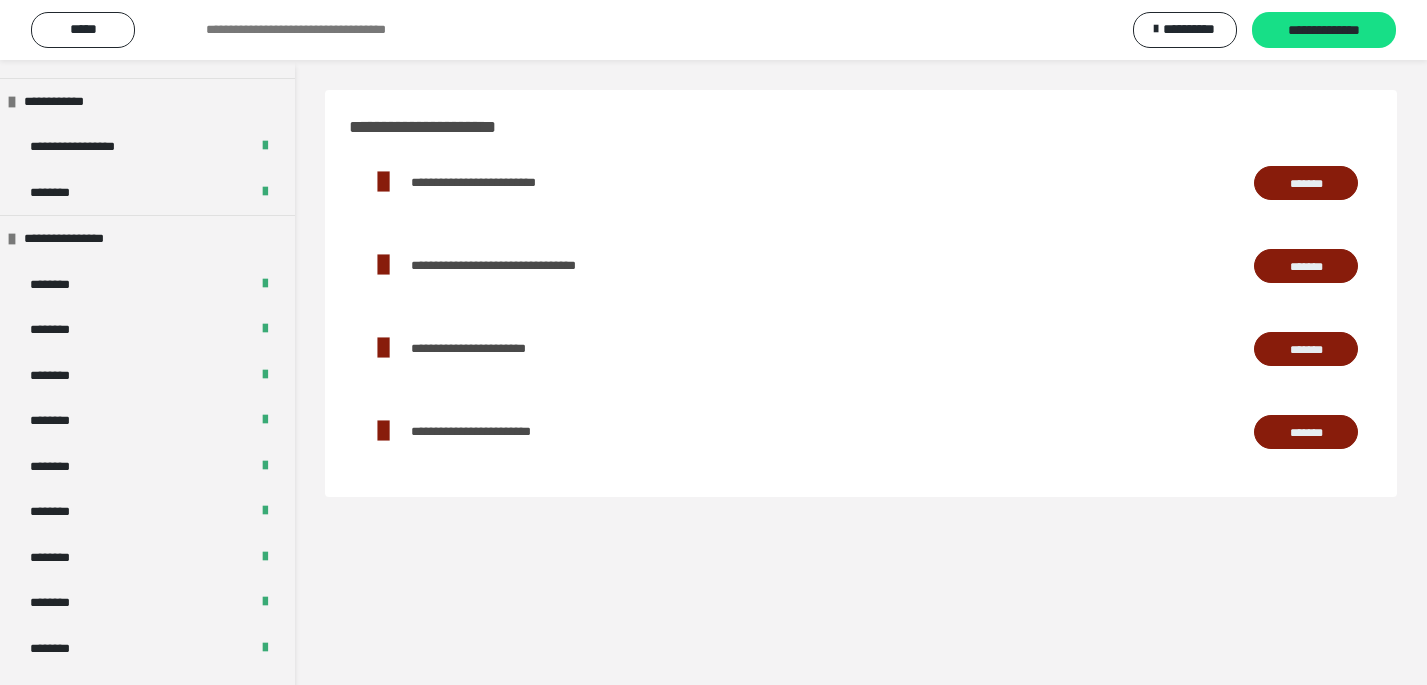 scroll, scrollTop: 531, scrollLeft: 0, axis: vertical 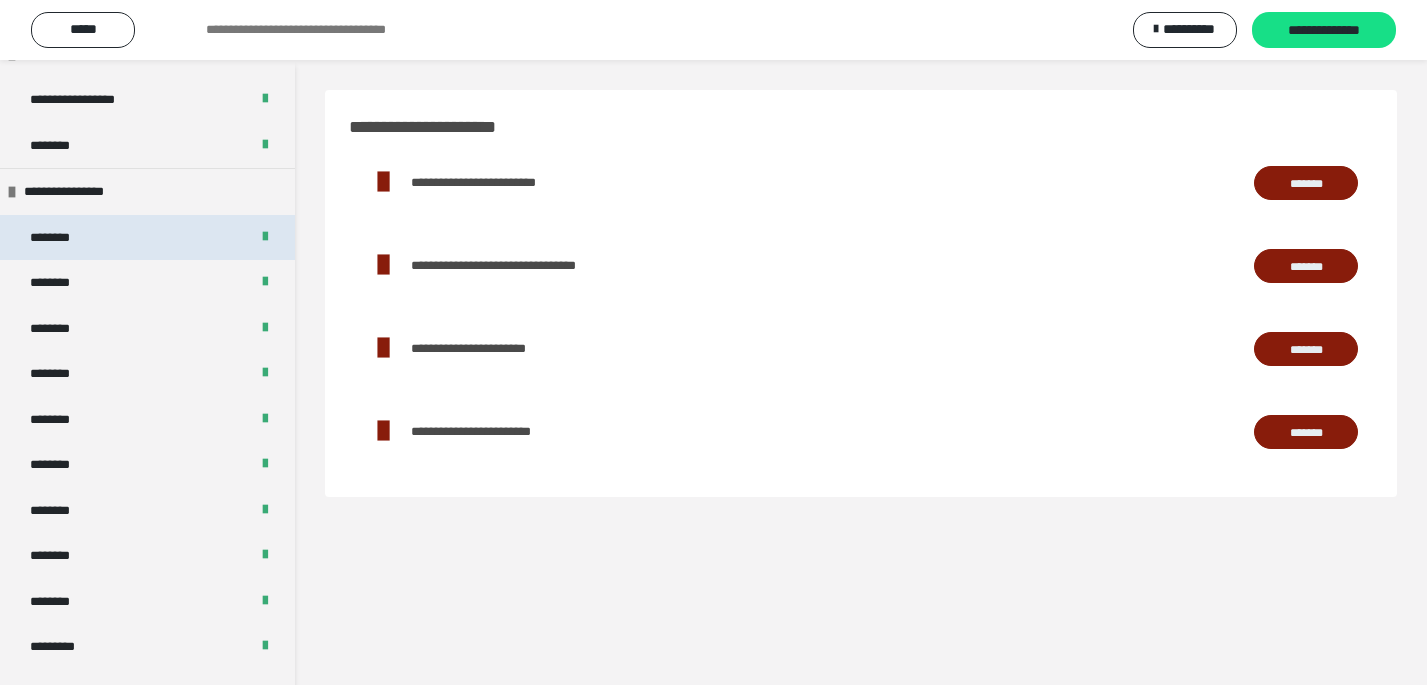 click on "********" at bounding box center (147, 238) 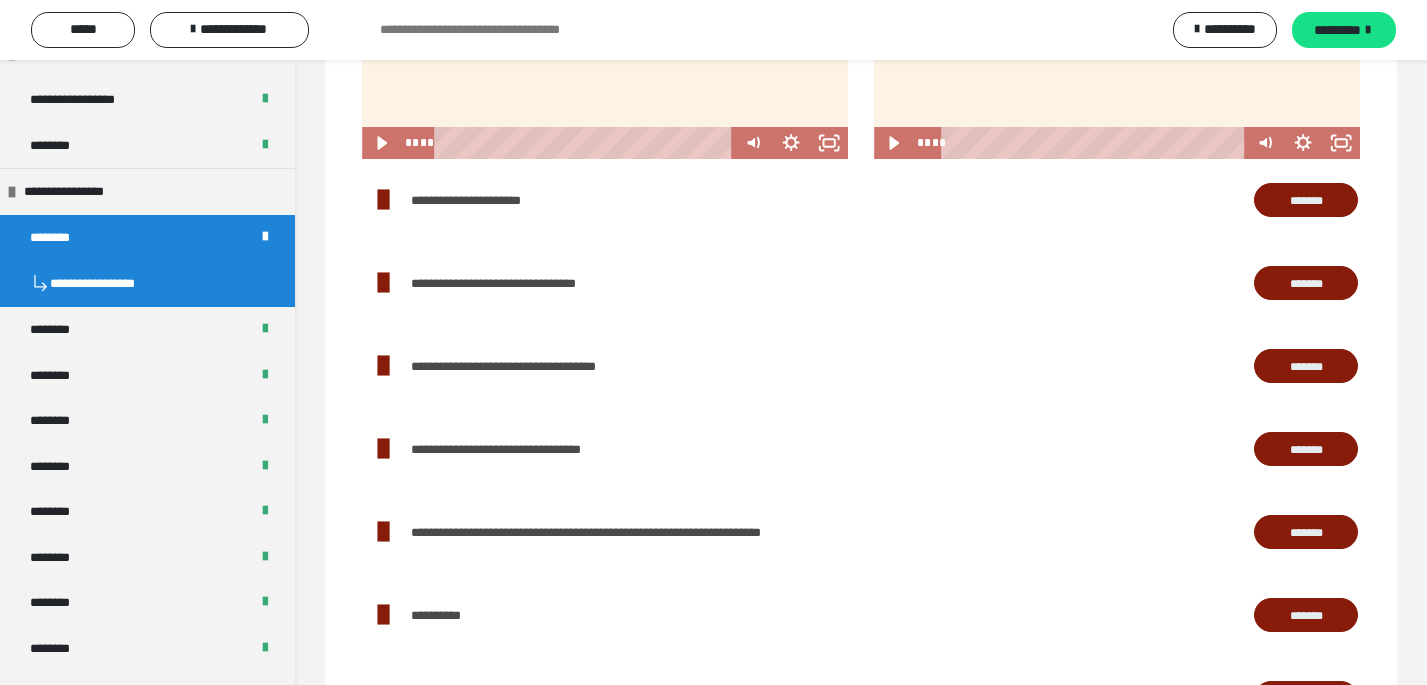 scroll, scrollTop: 2382, scrollLeft: 0, axis: vertical 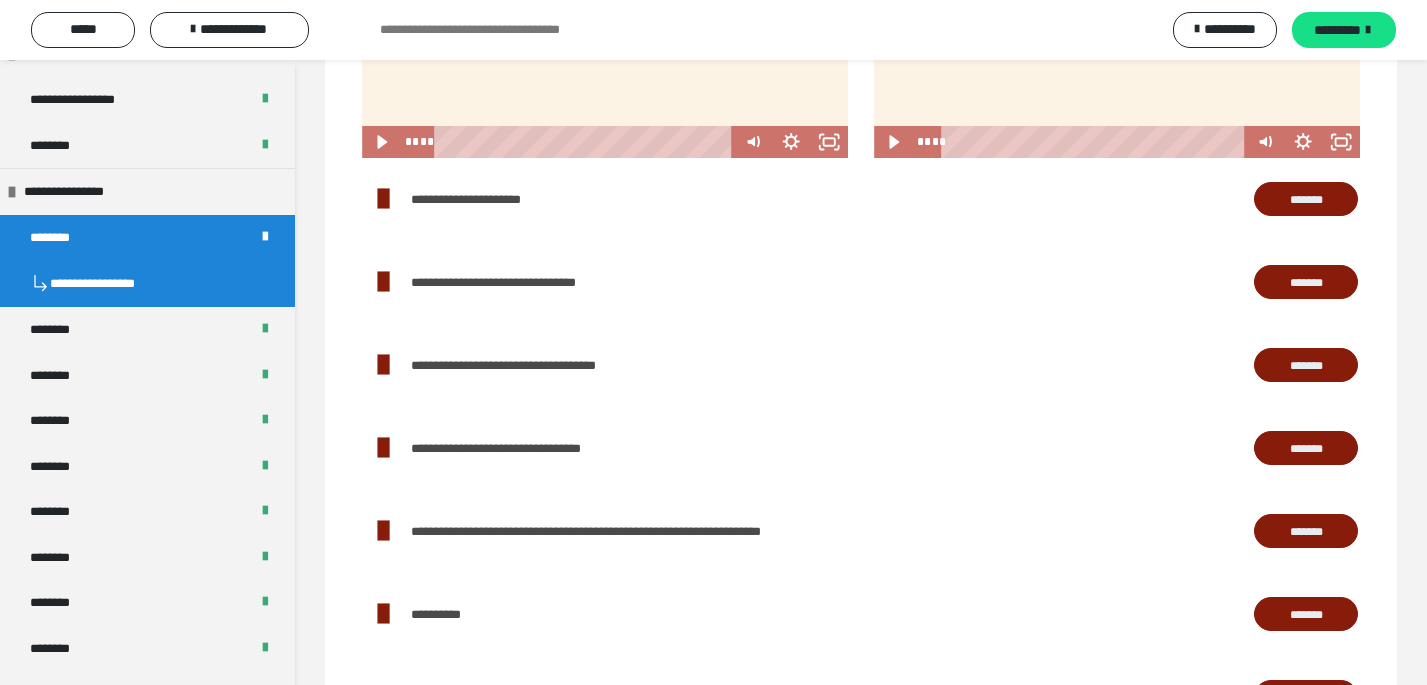 click on "*******" at bounding box center [1306, 200] 